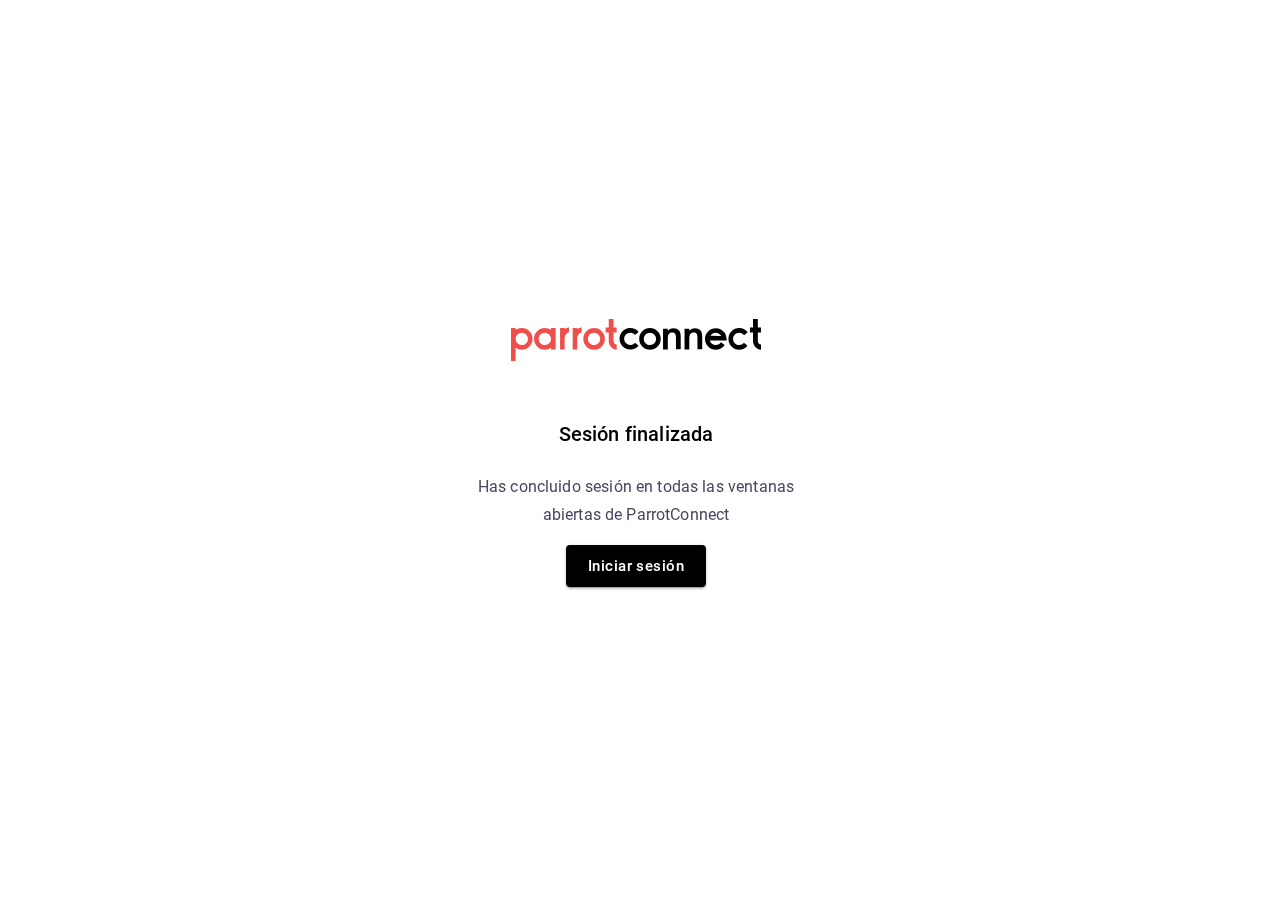 scroll, scrollTop: 0, scrollLeft: 0, axis: both 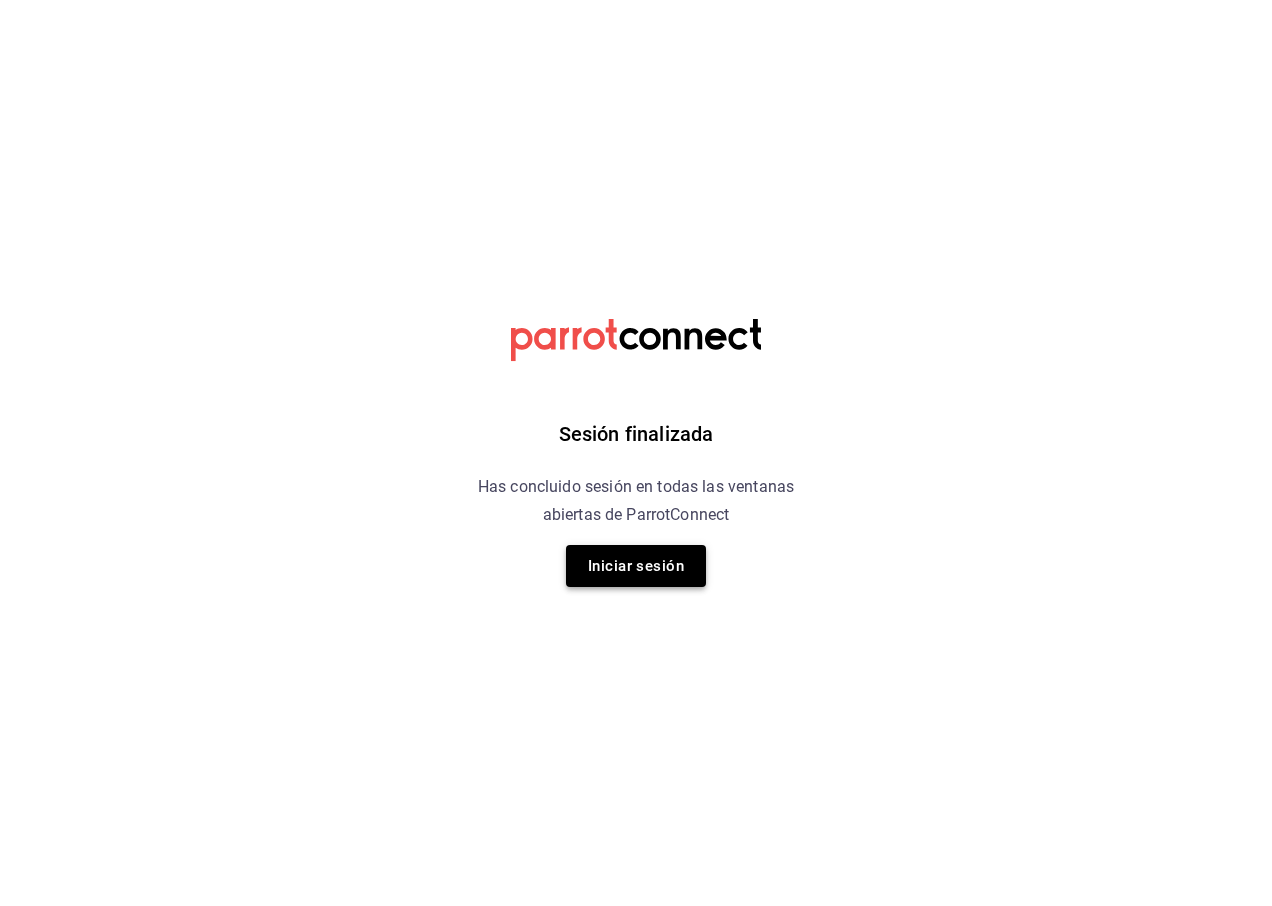 click on "Iniciar sesión" at bounding box center [636, 566] 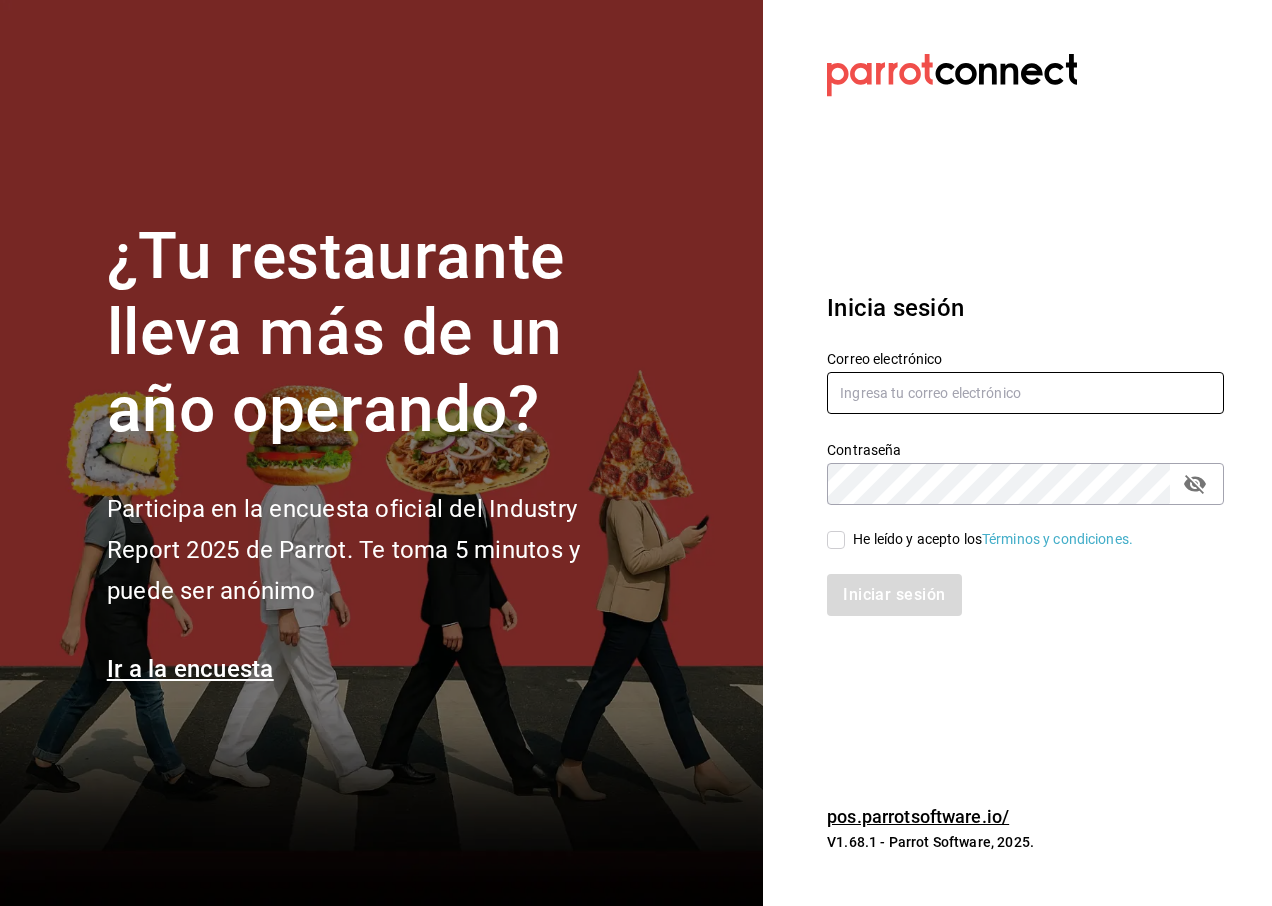 click at bounding box center [1025, 393] 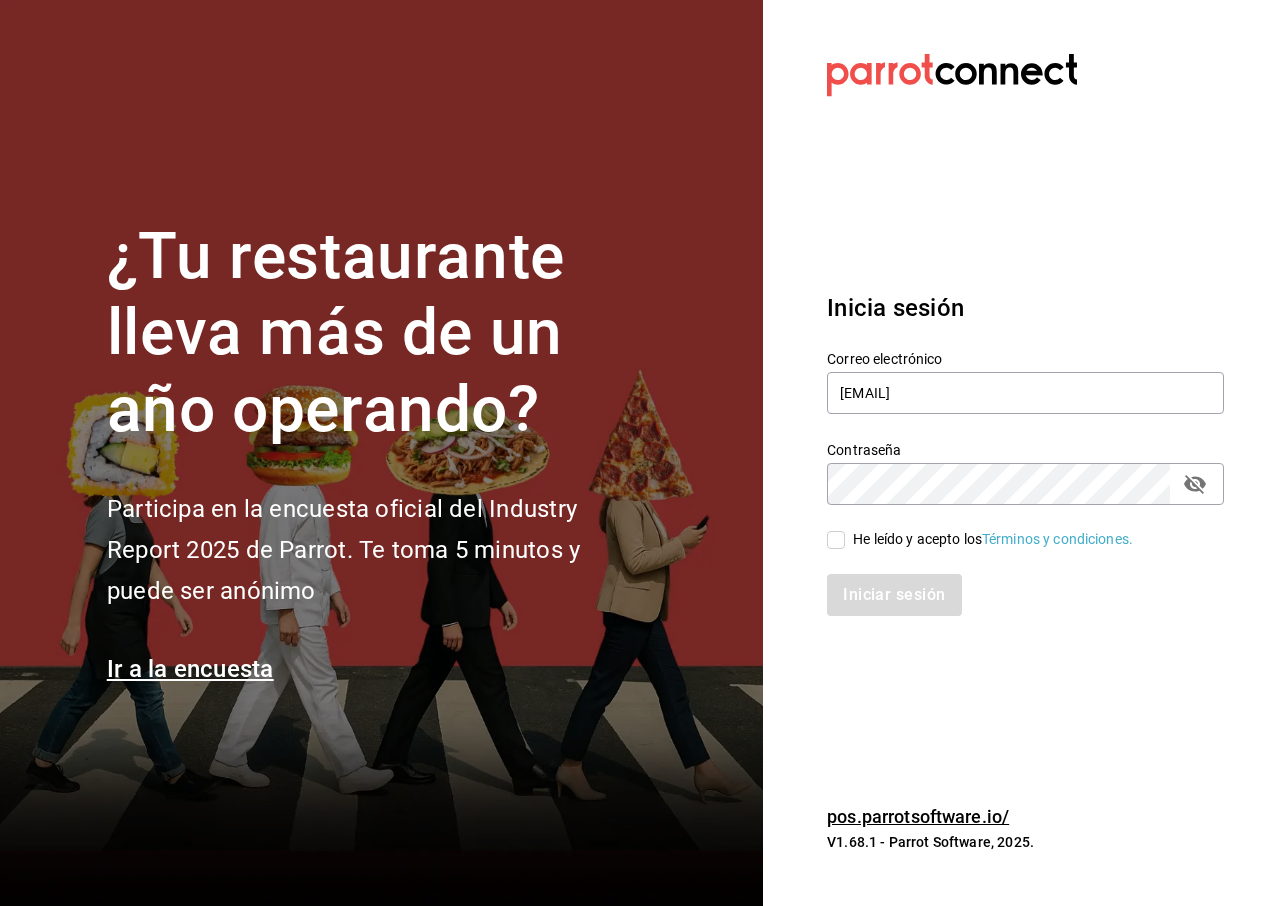 click on "He leído y acepto los  Términos y condiciones." at bounding box center (836, 540) 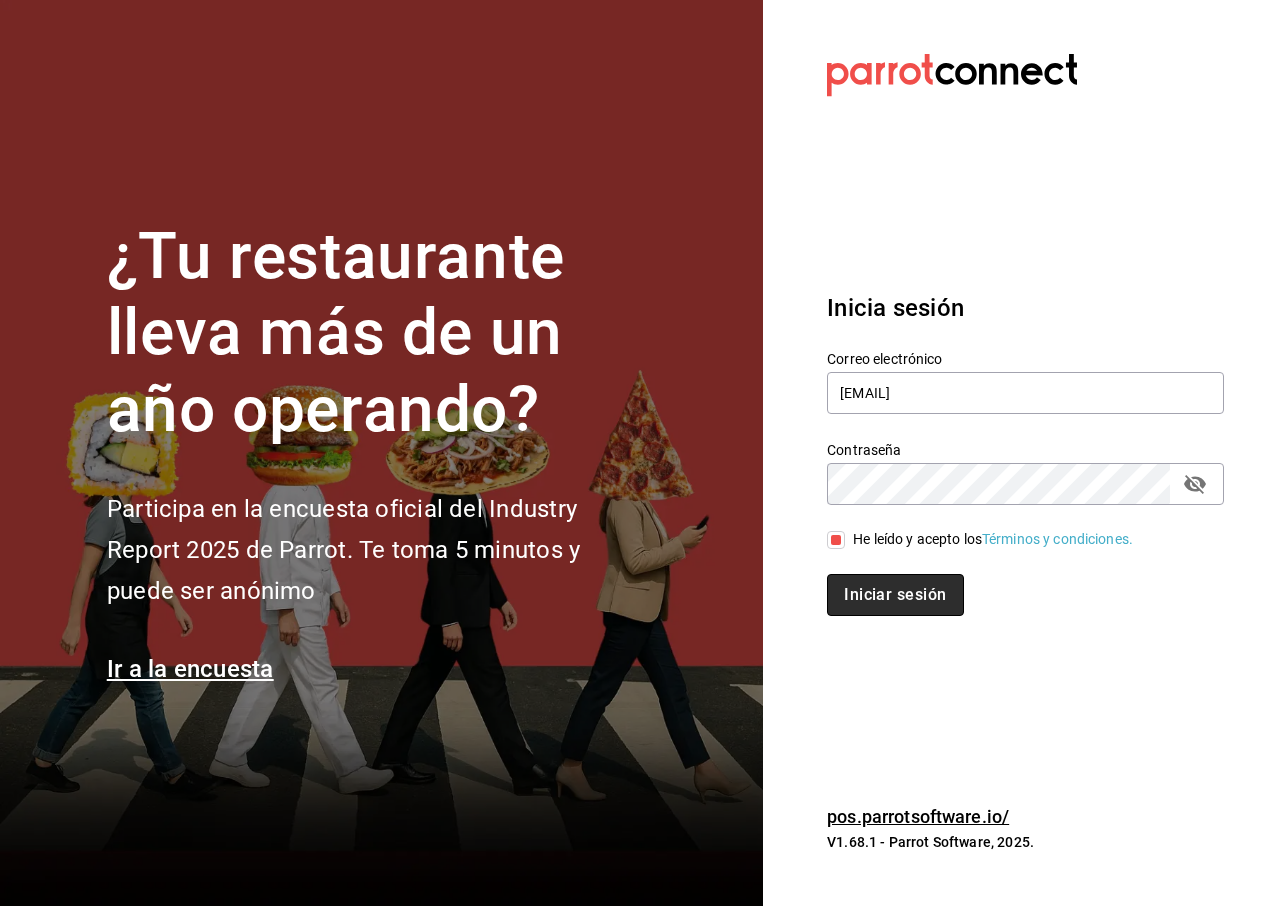 click on "Iniciar sesión" at bounding box center (895, 595) 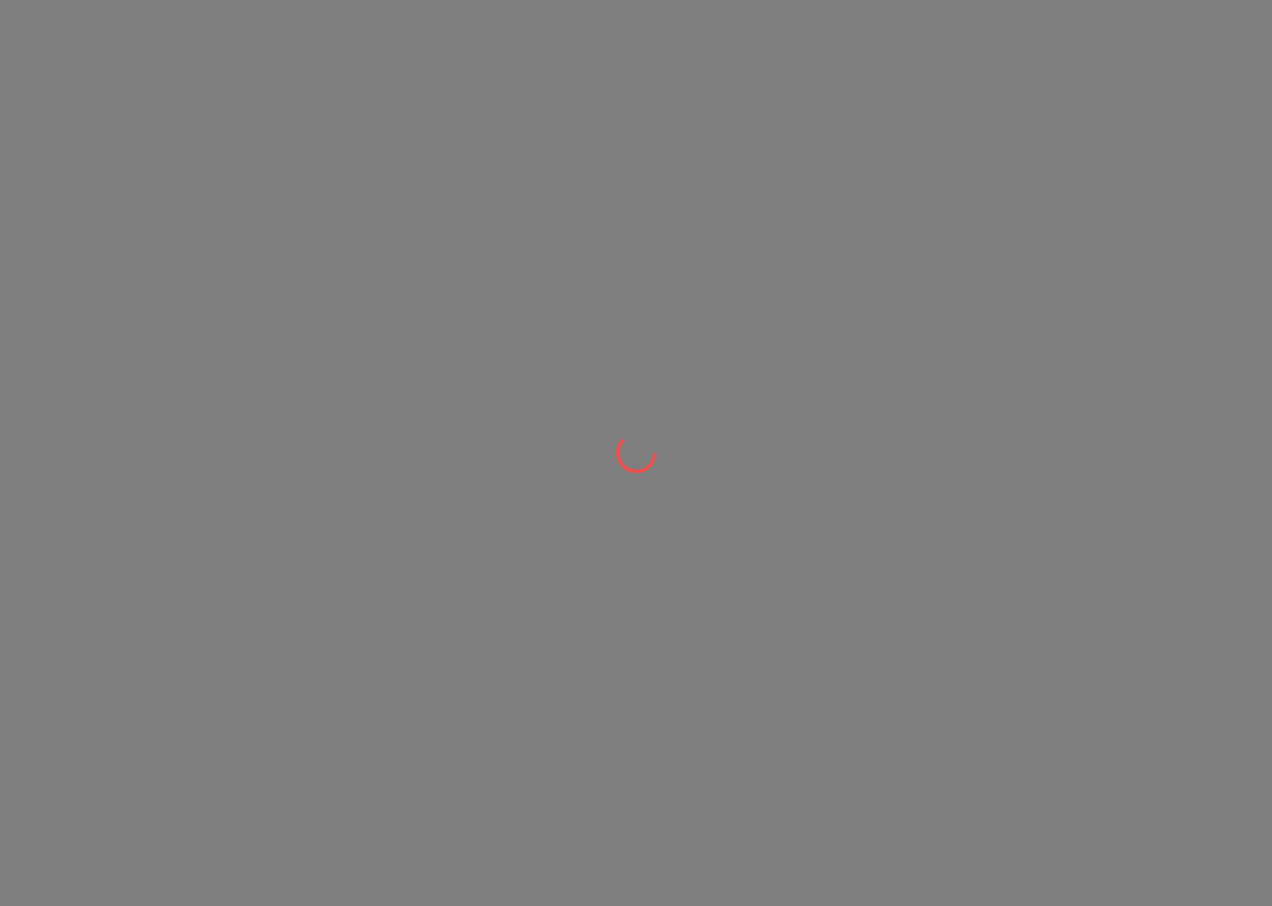 scroll, scrollTop: 0, scrollLeft: 0, axis: both 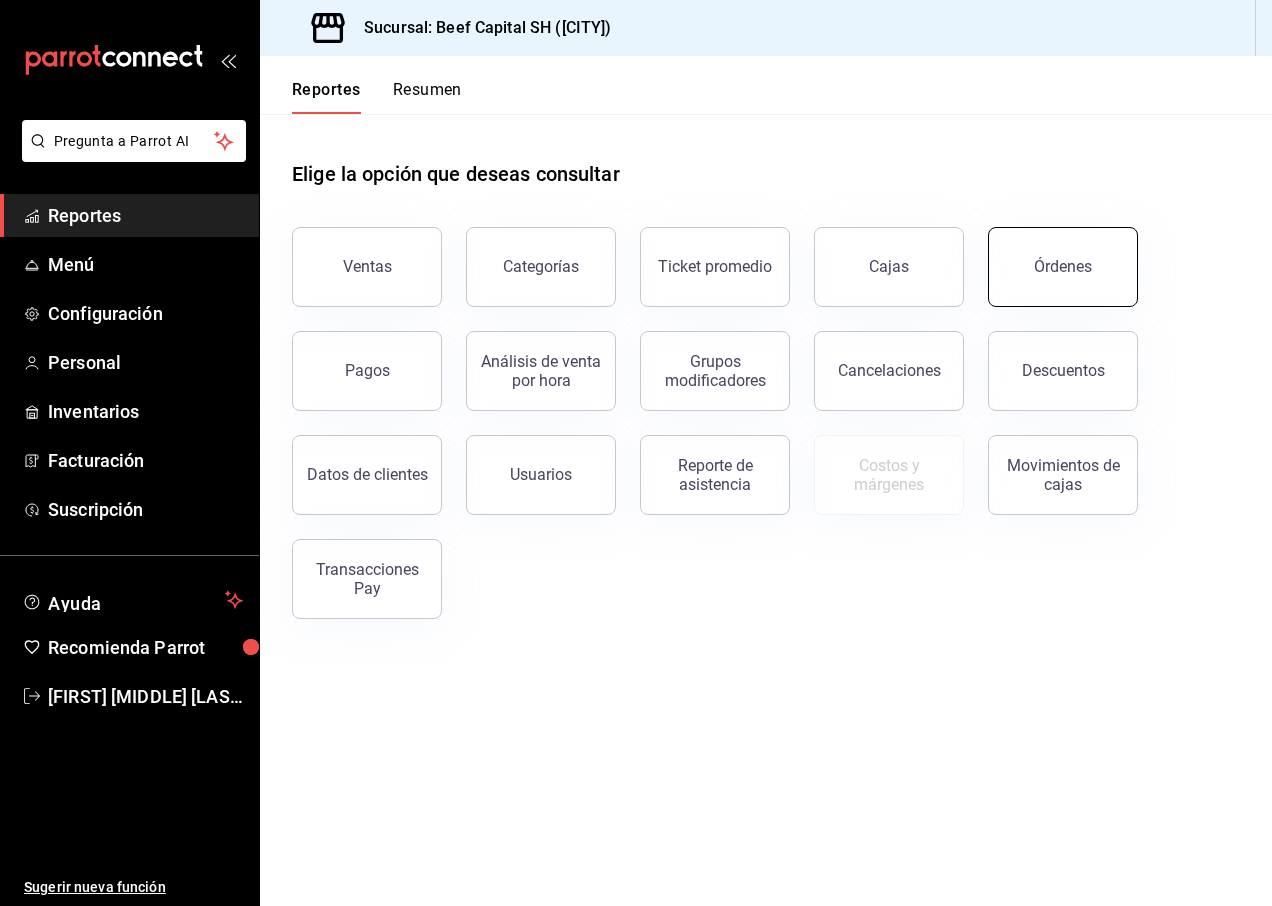click on "Órdenes" at bounding box center (1063, 266) 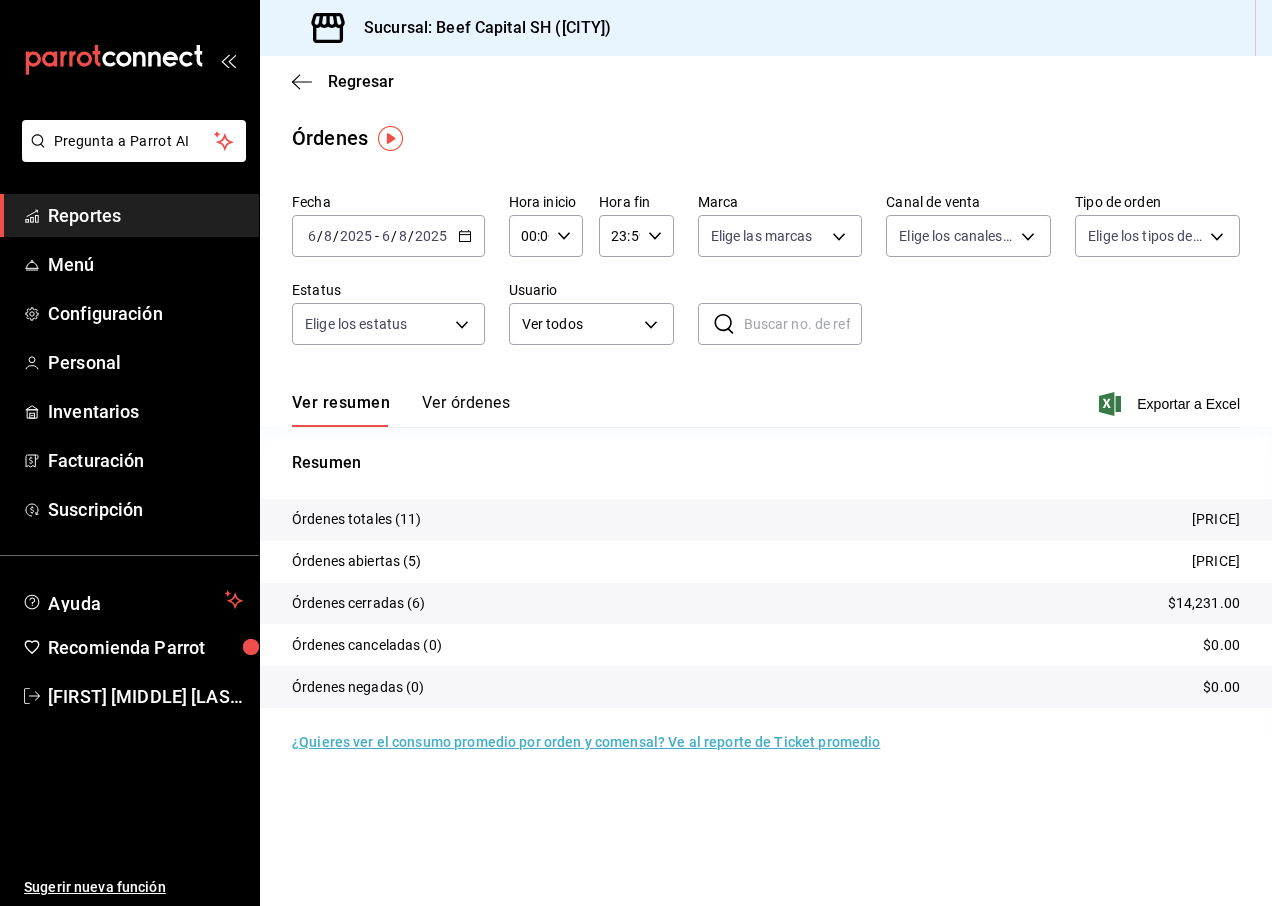 click 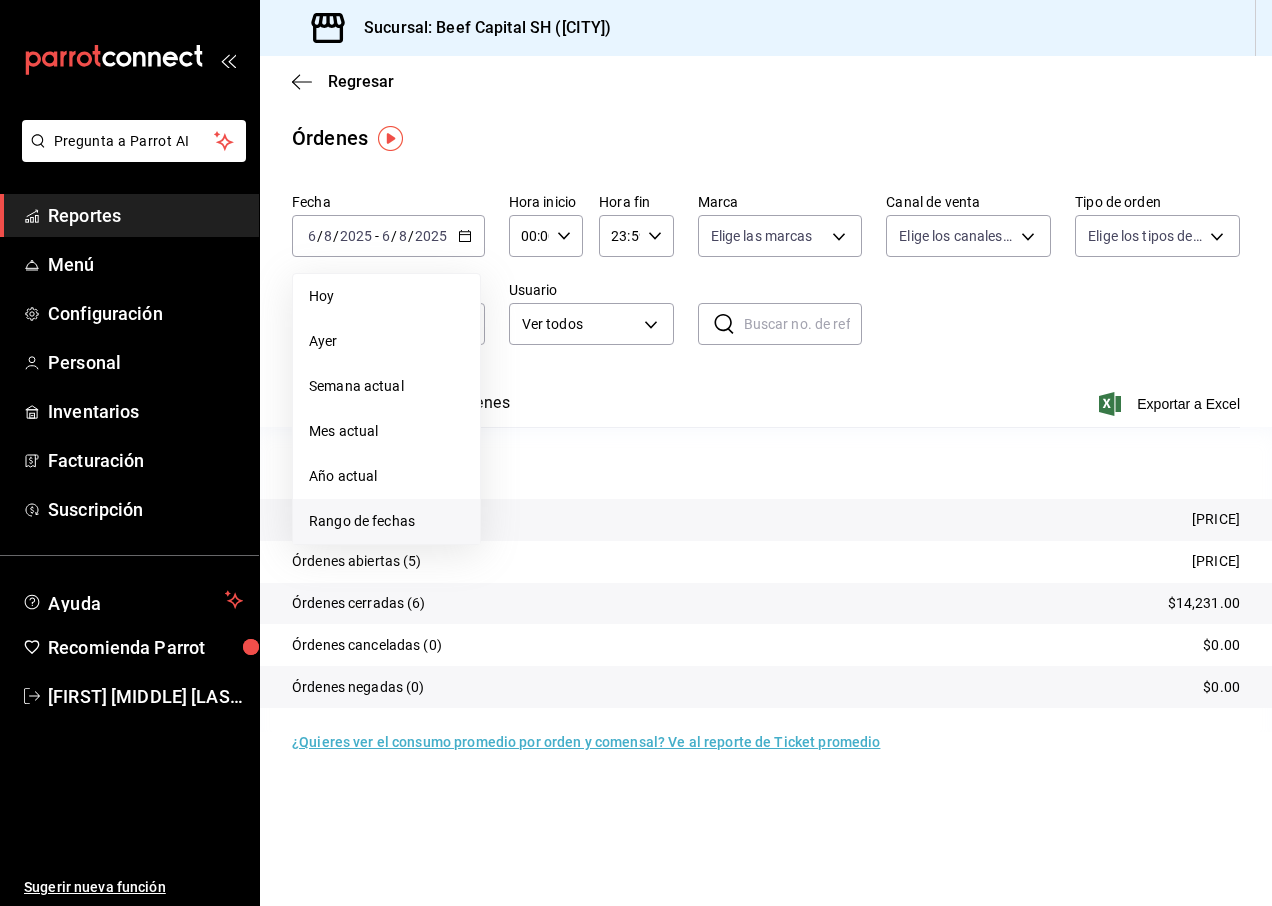 click on "Rango de fechas" at bounding box center [386, 521] 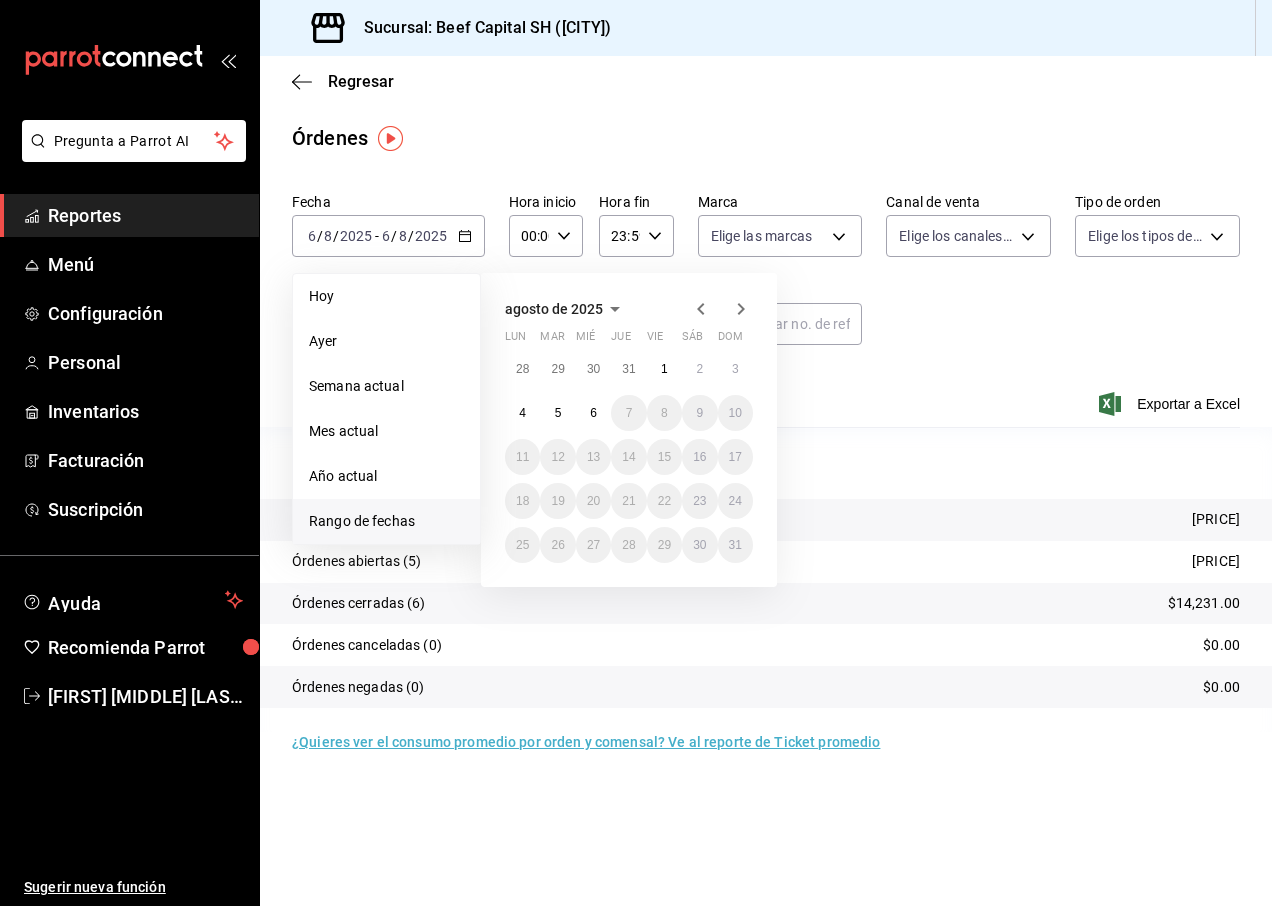 click 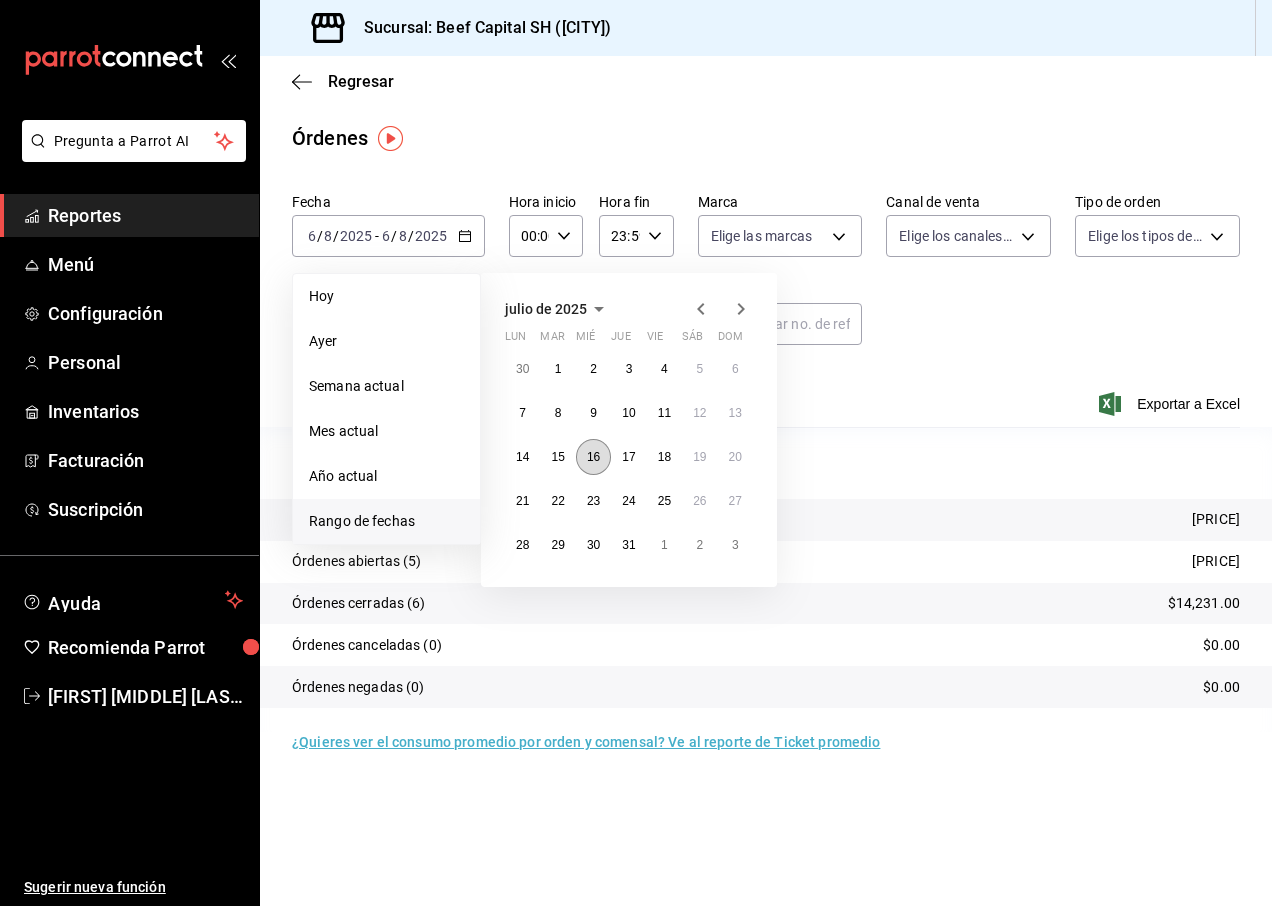 click on "16" at bounding box center (593, 457) 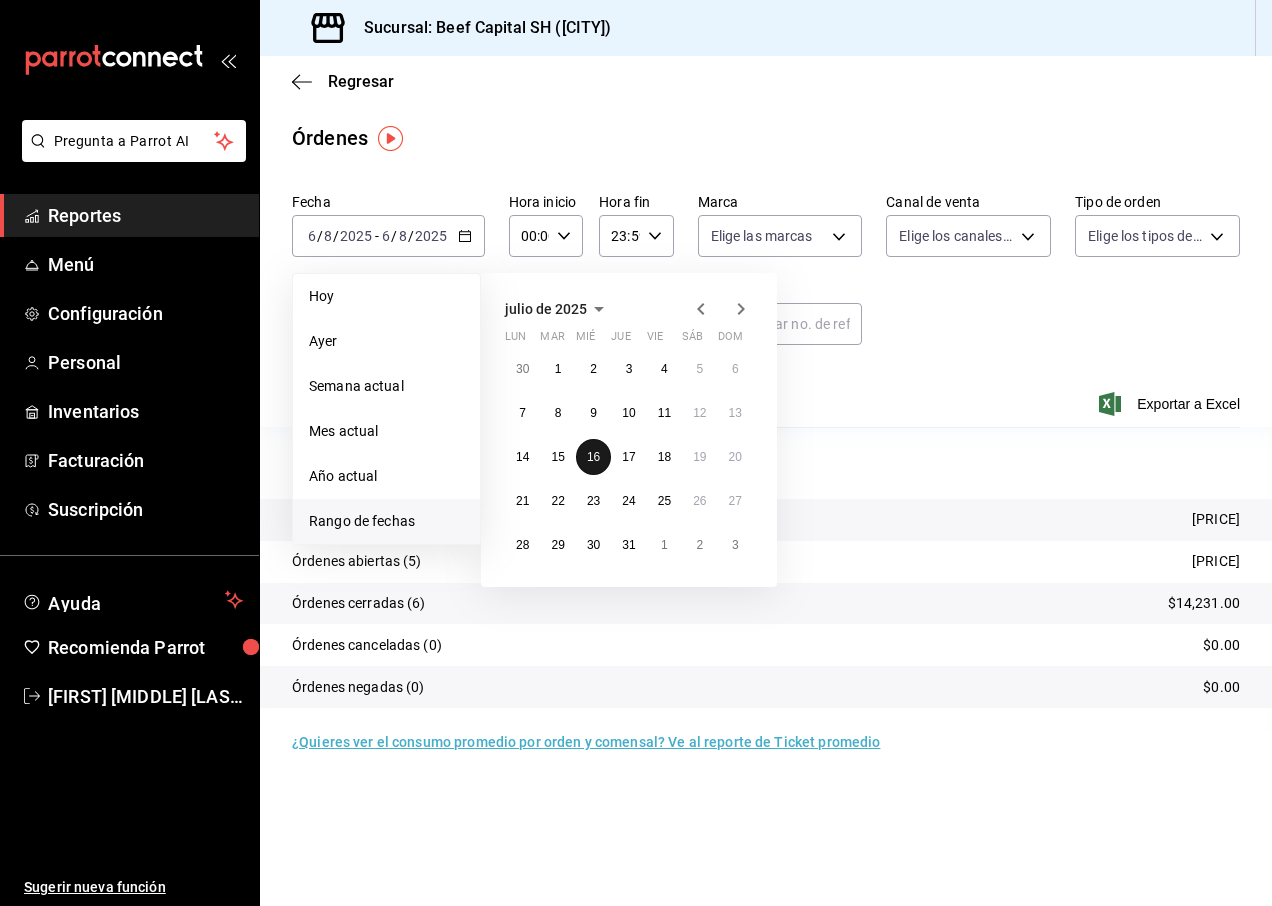 click on "16" at bounding box center (593, 457) 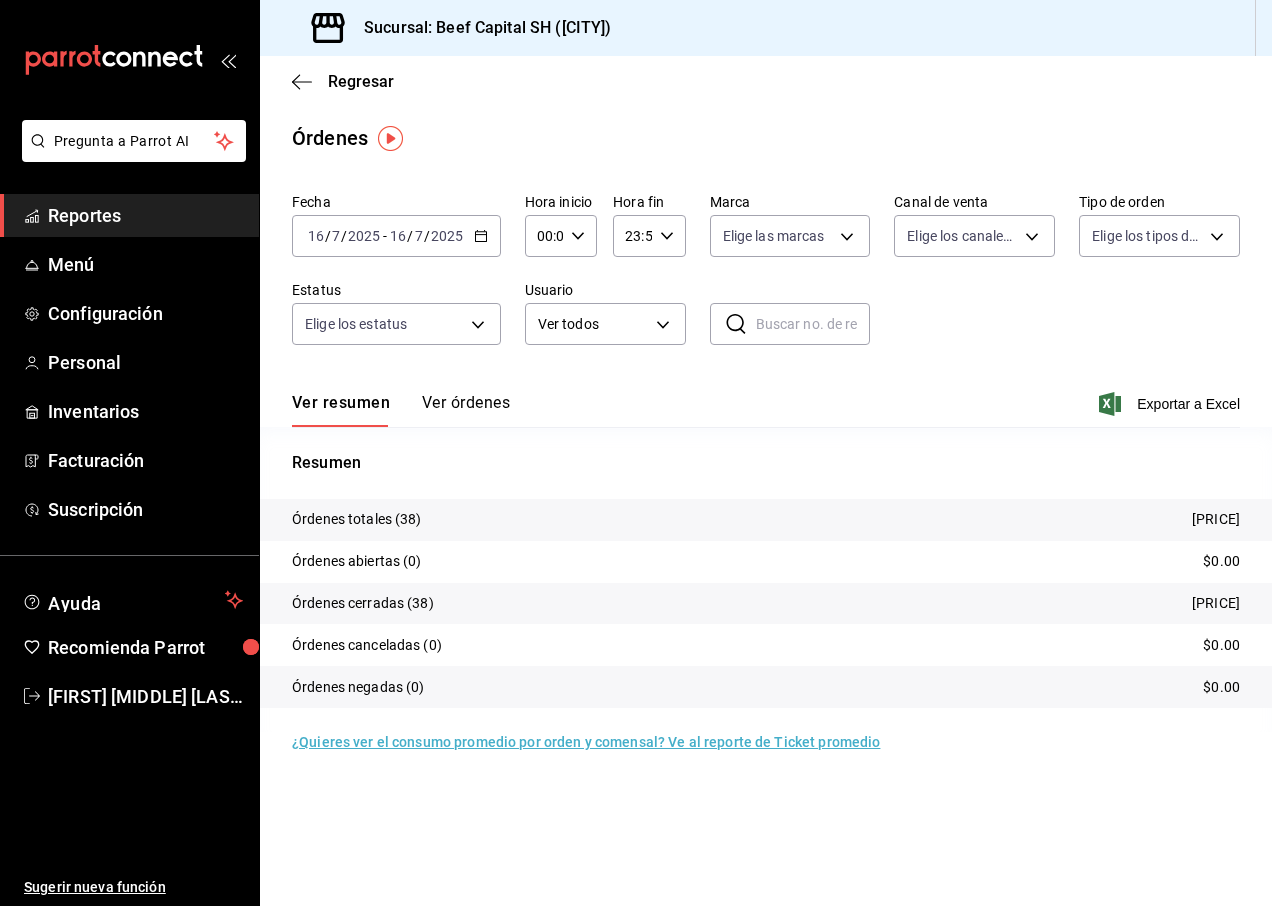click on "Ver órdenes" at bounding box center (466, 410) 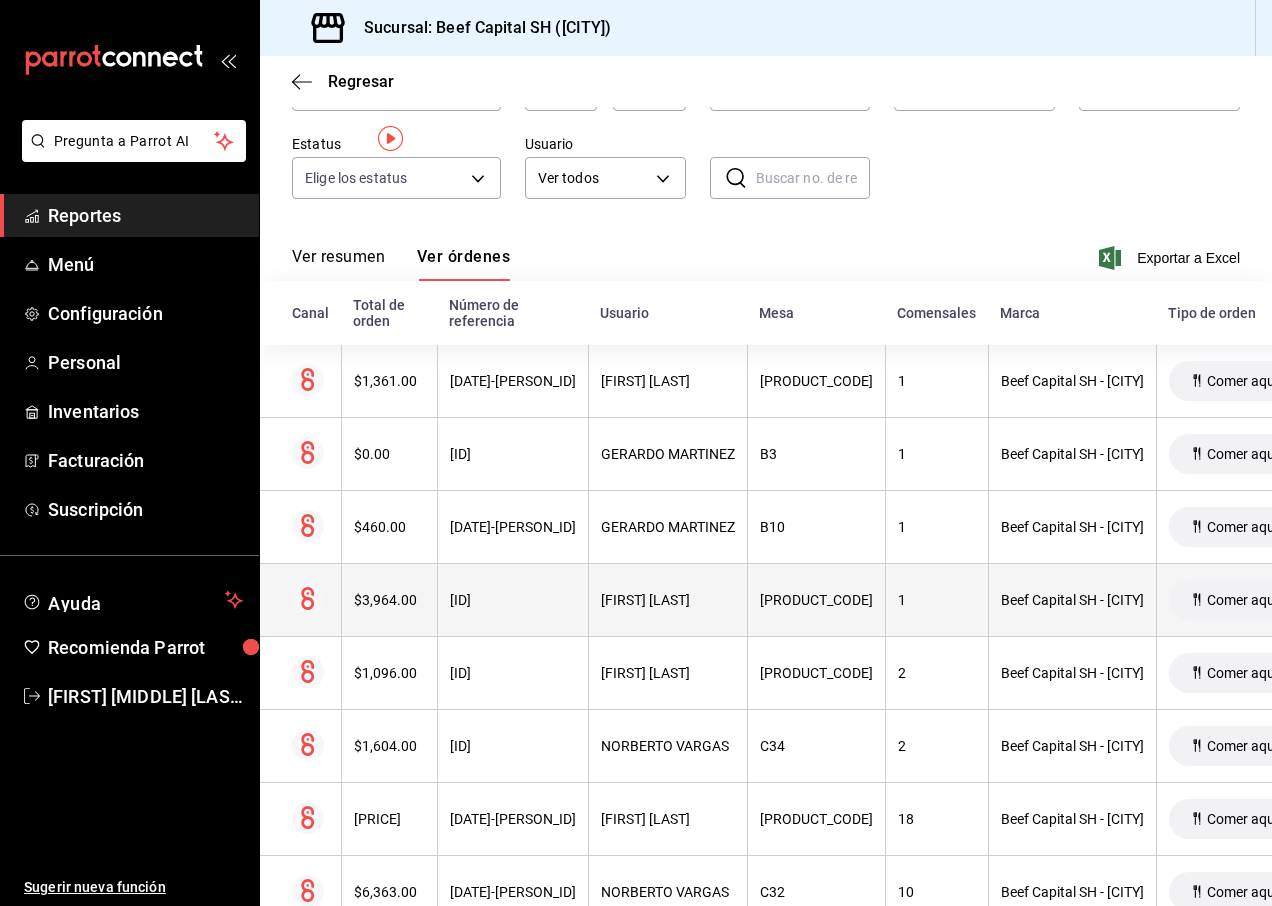 scroll, scrollTop: 0, scrollLeft: 0, axis: both 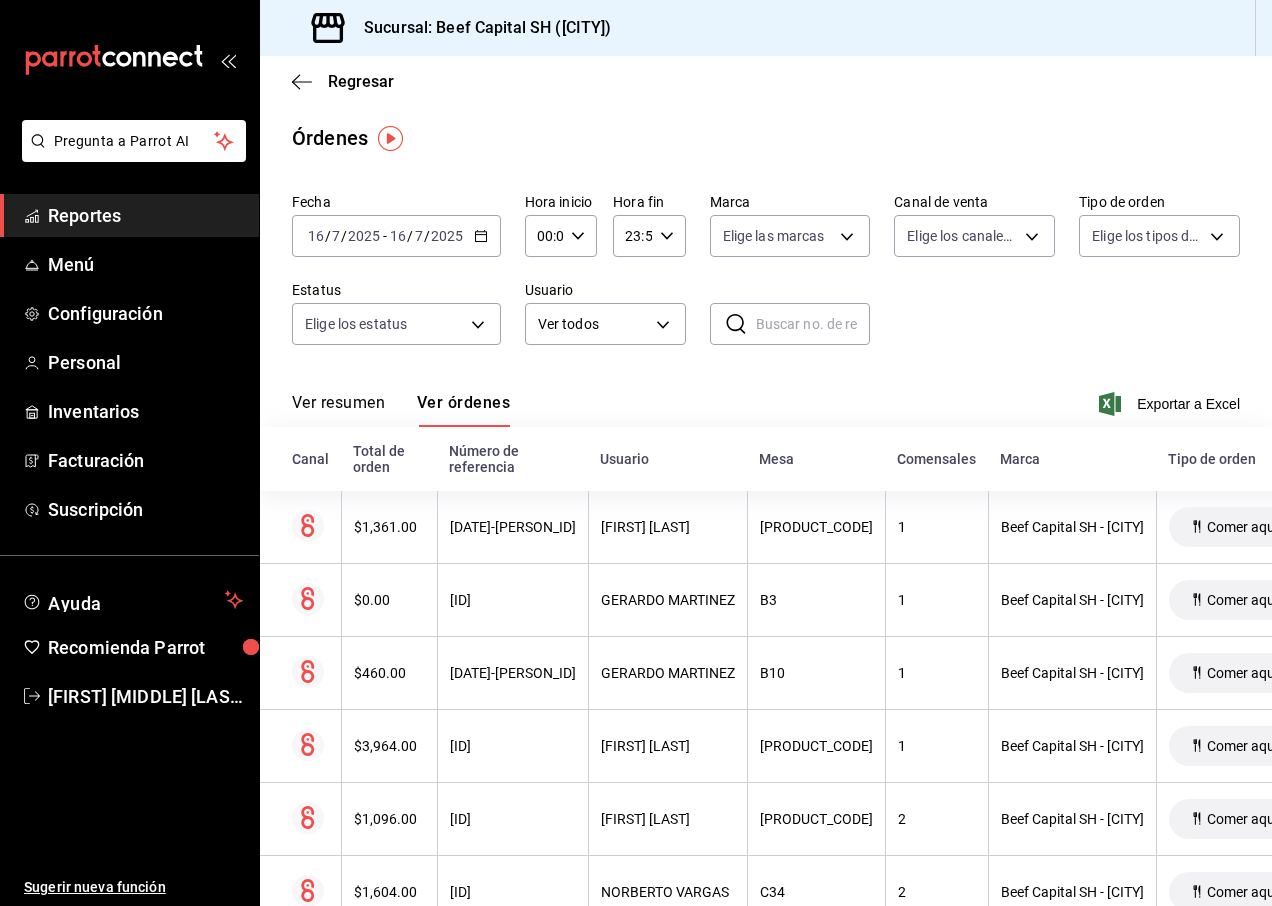click 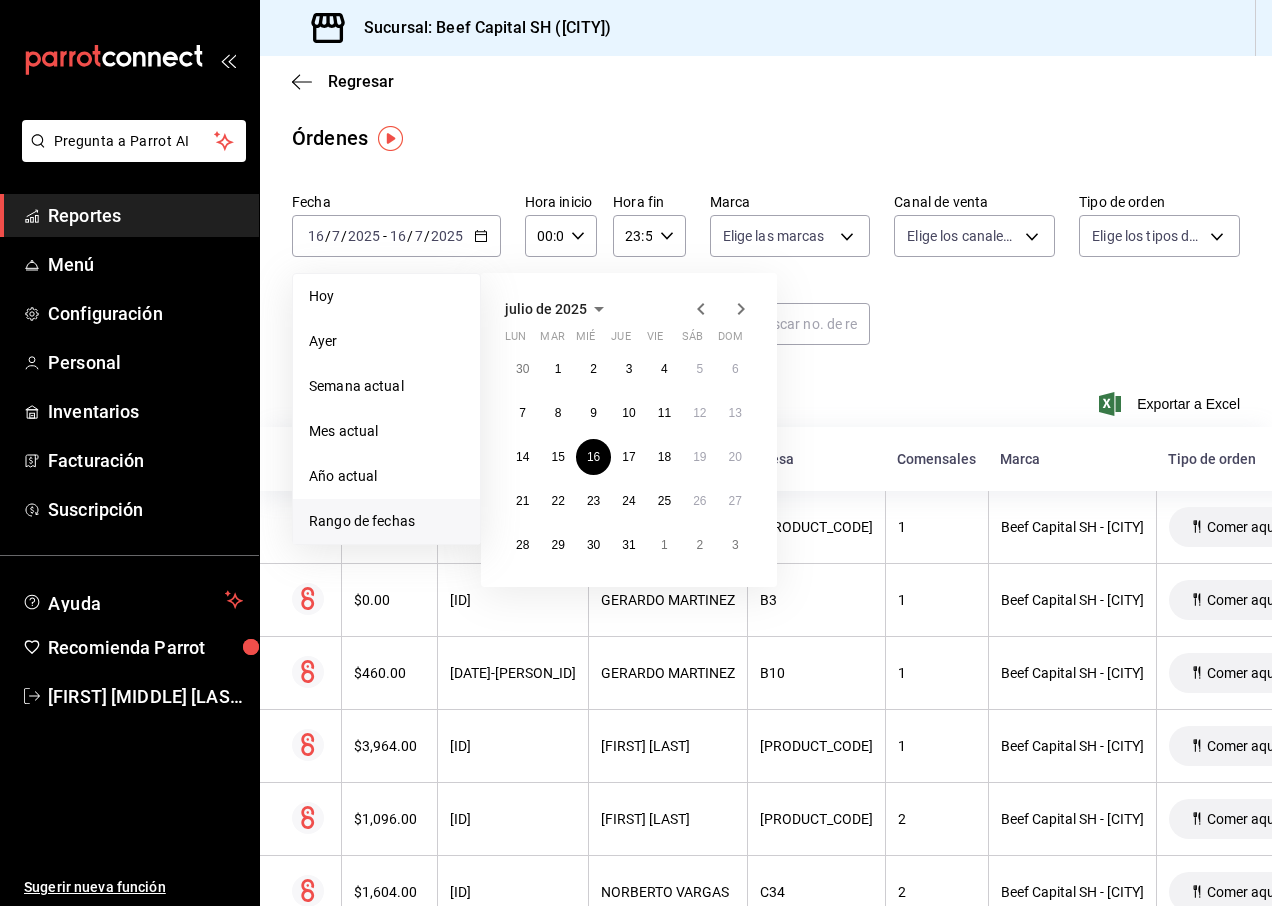 click on "Rango de fechas" at bounding box center (386, 521) 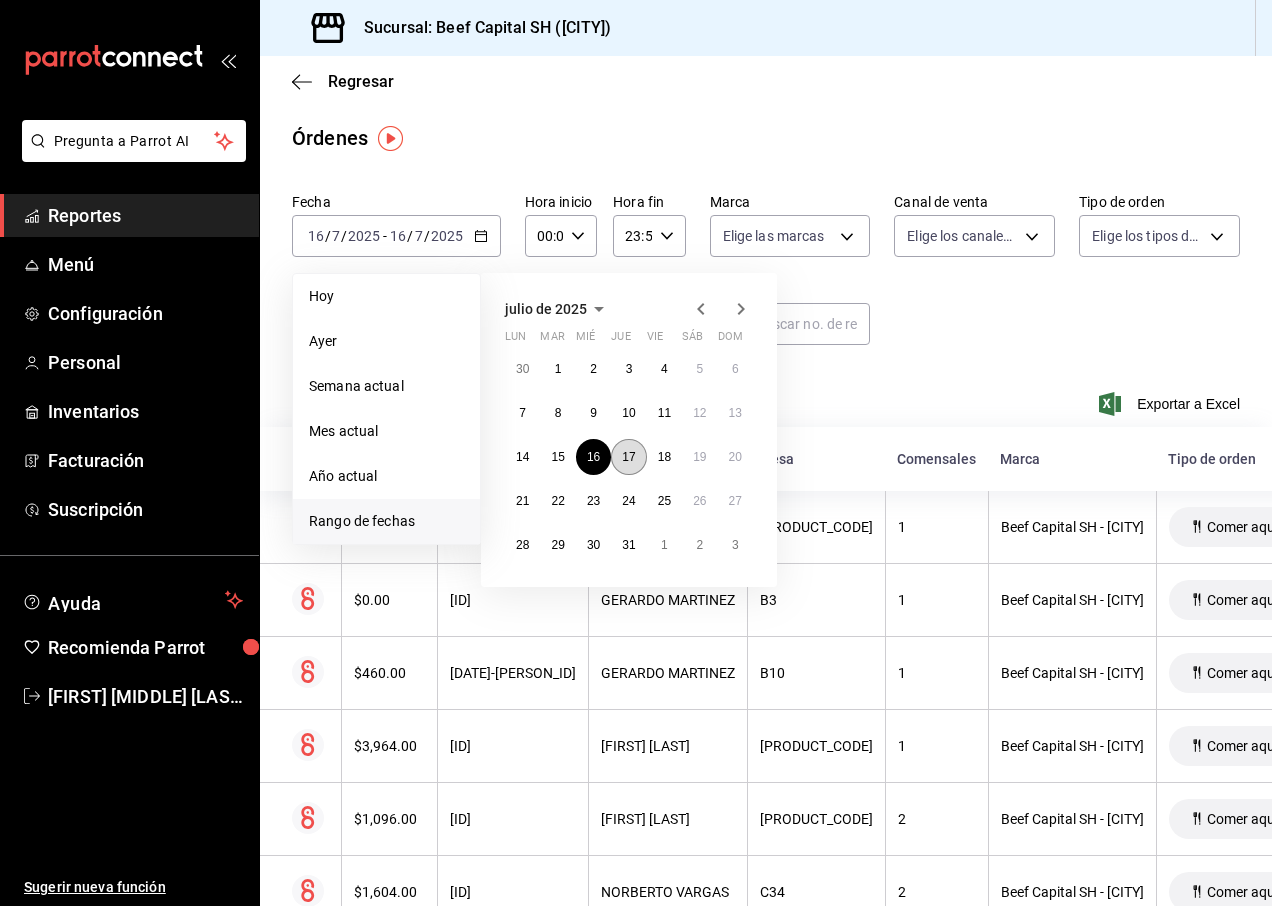 click on "17" at bounding box center (628, 457) 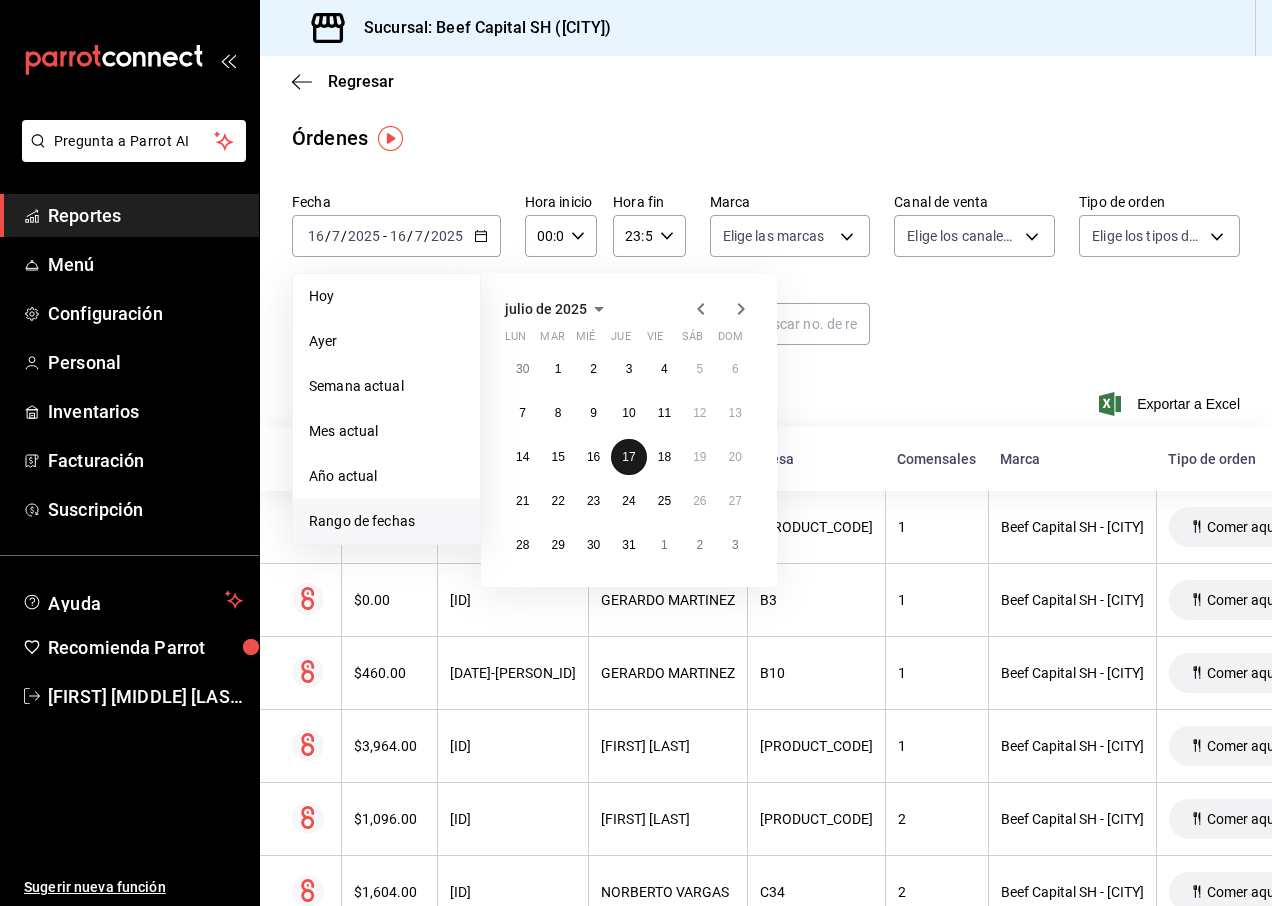 click on "17" at bounding box center [628, 457] 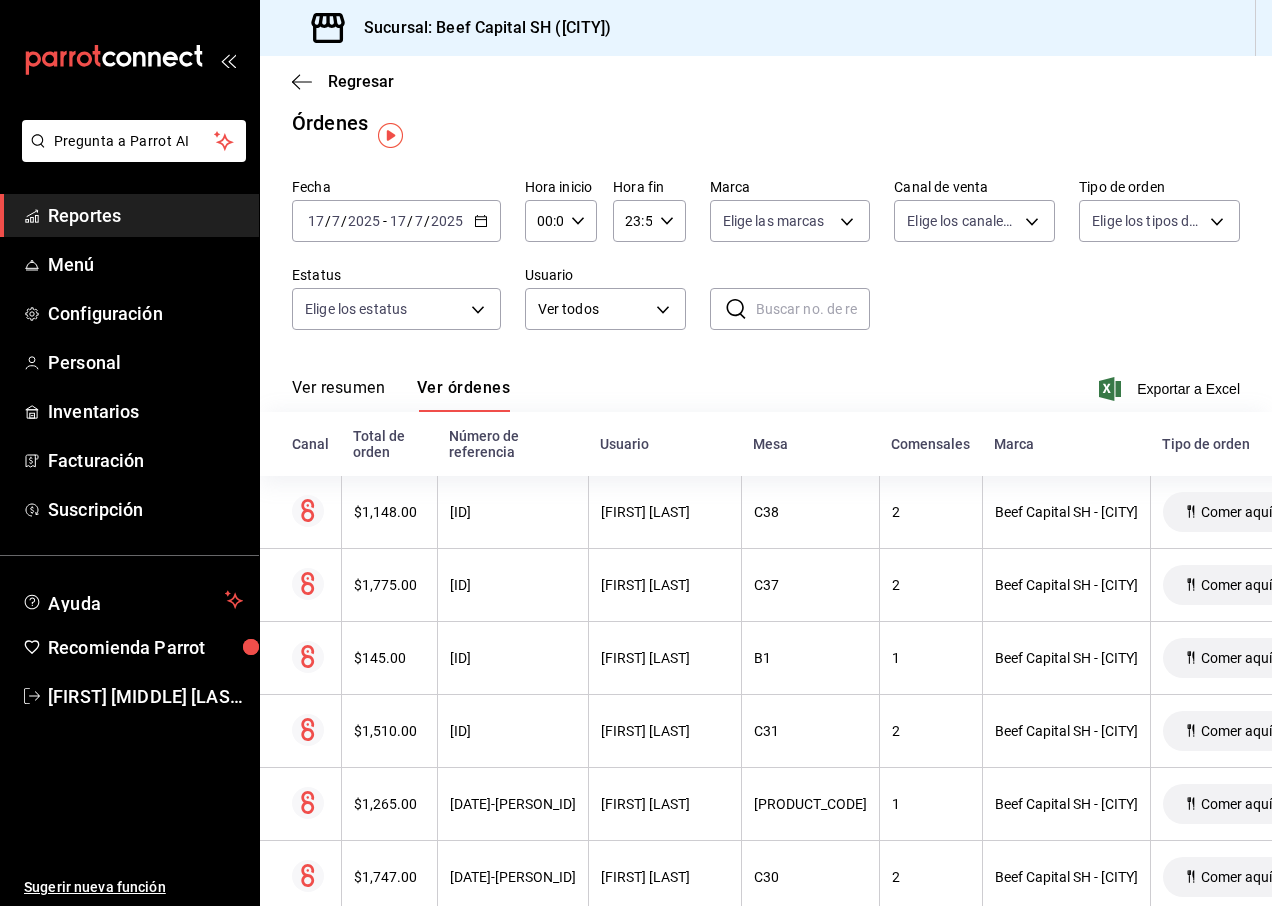 scroll, scrollTop: 0, scrollLeft: 0, axis: both 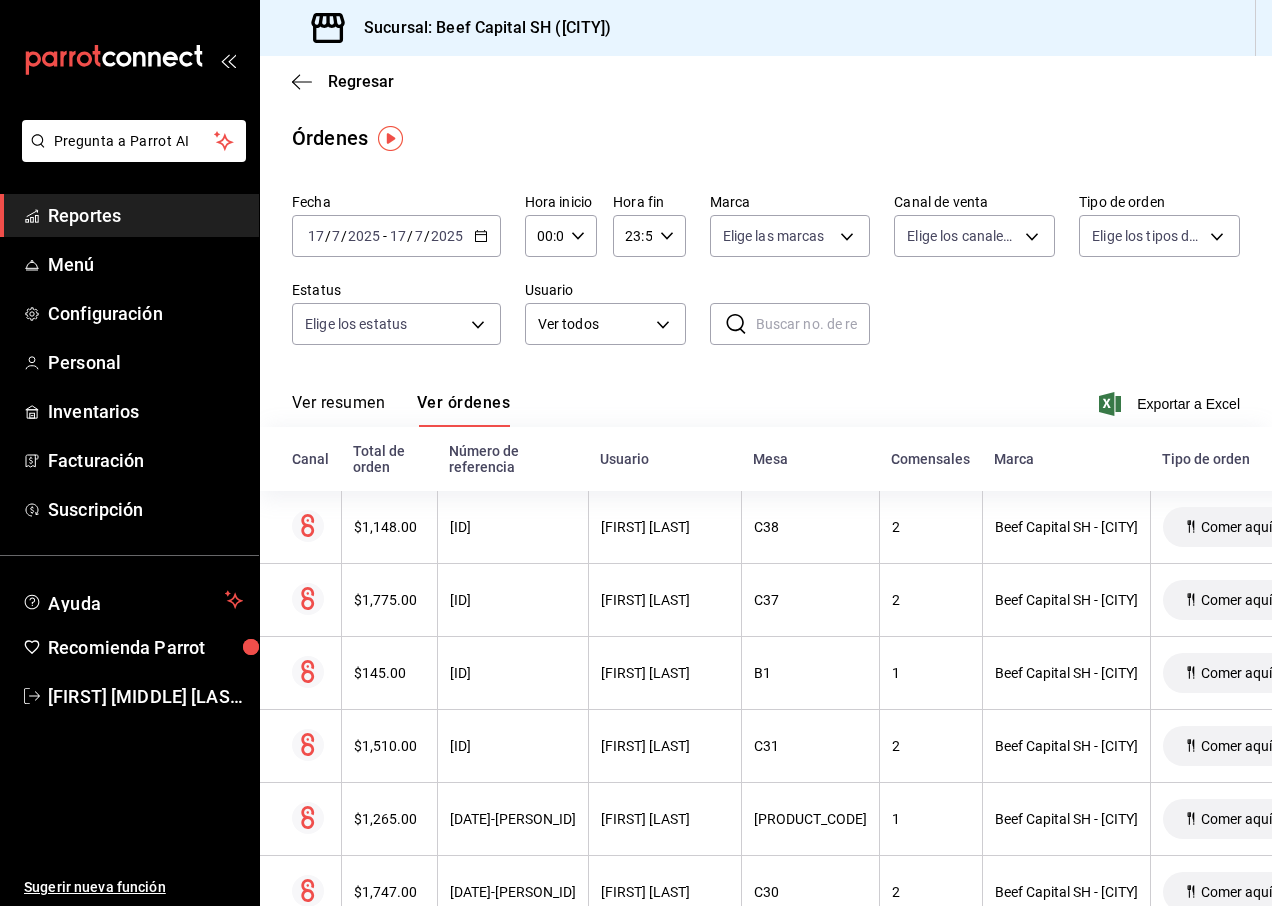 click 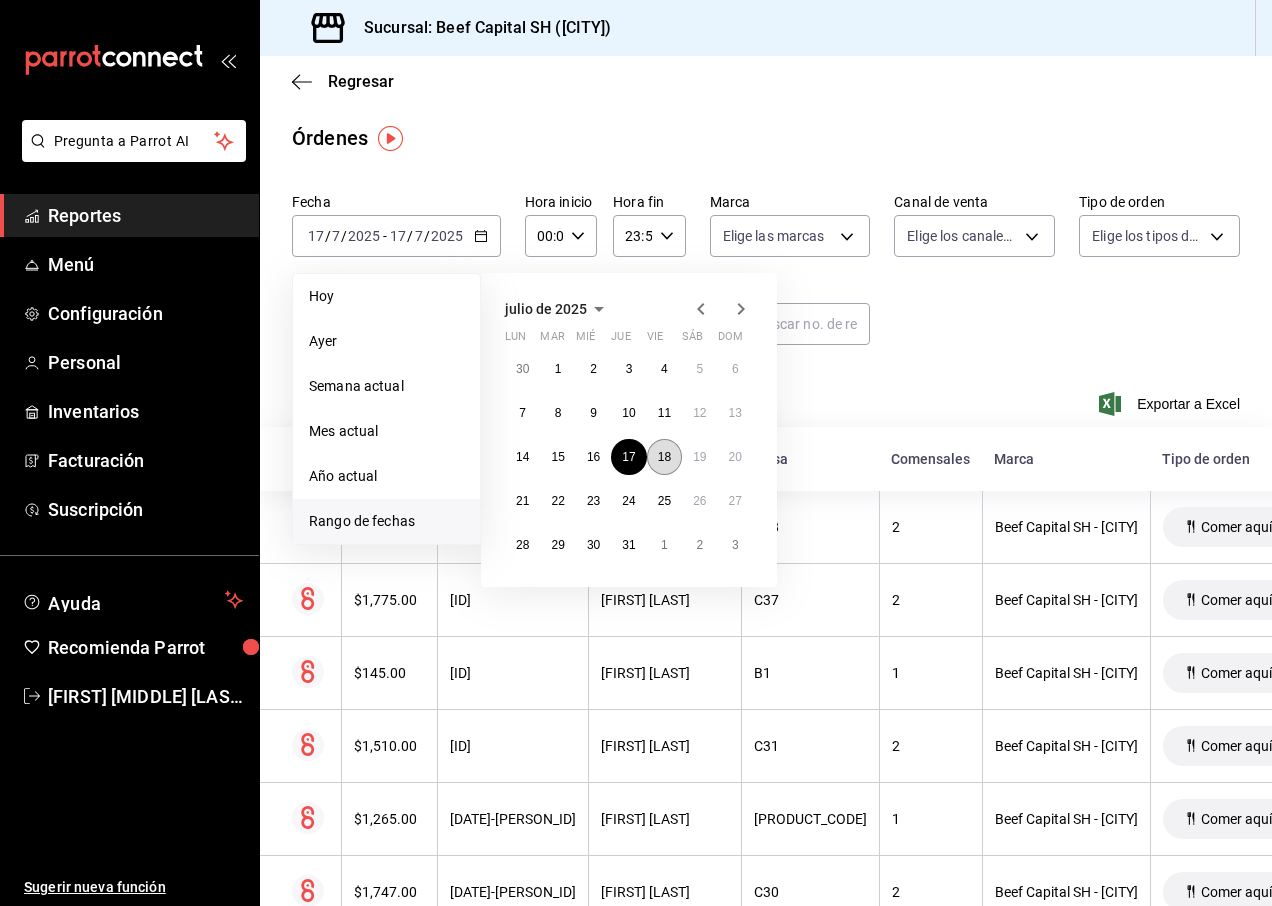 click on "18" at bounding box center [664, 457] 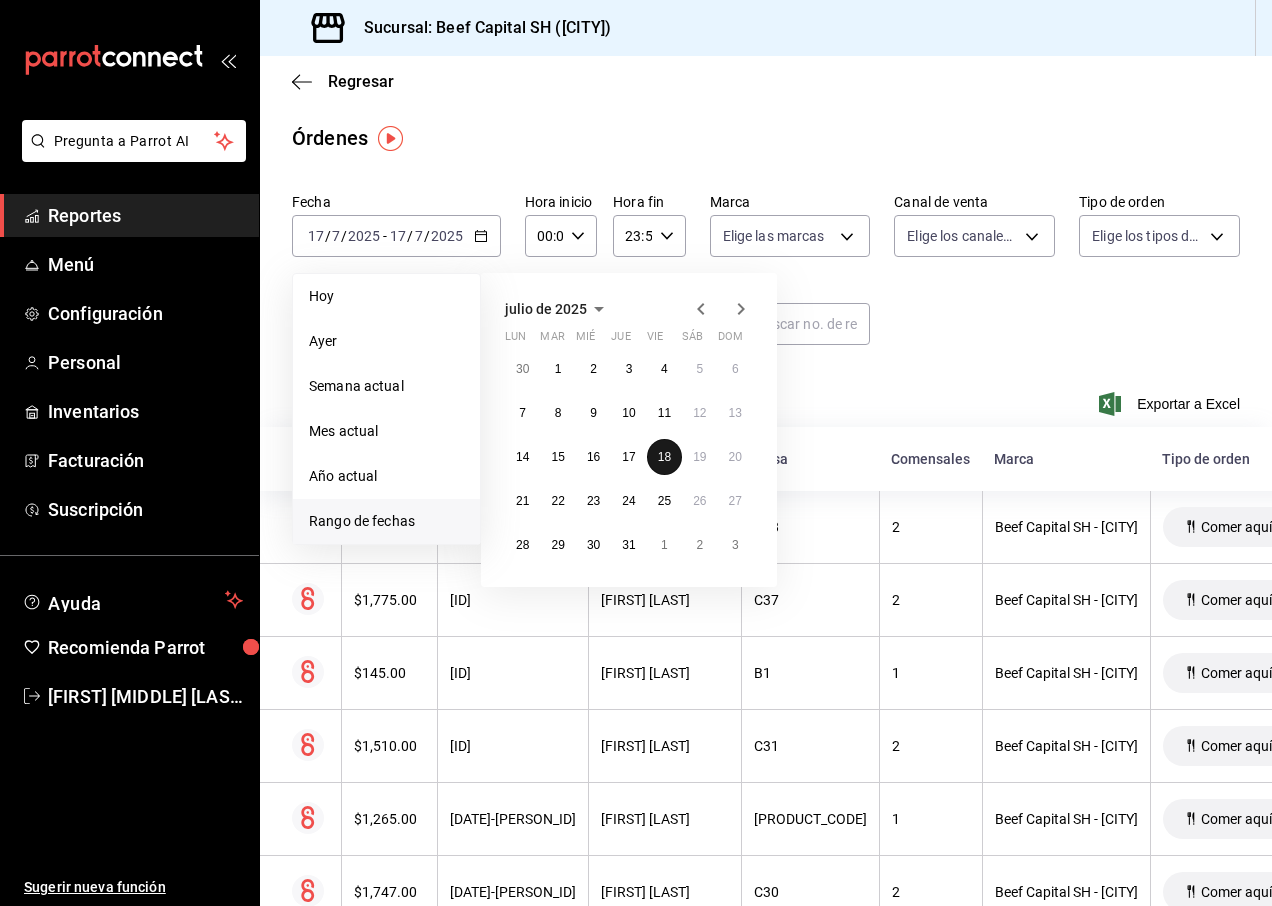 click on "18" at bounding box center (664, 457) 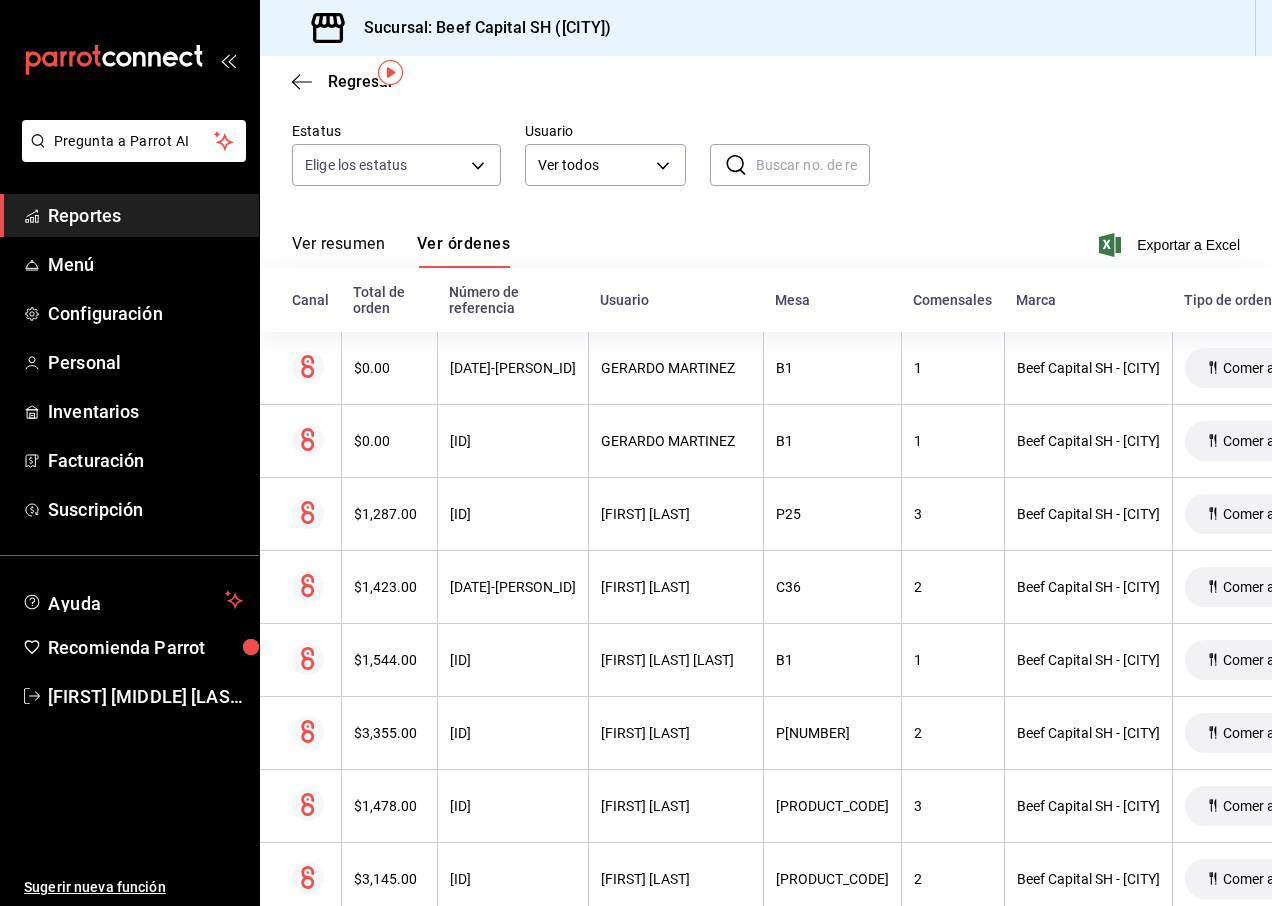 scroll, scrollTop: 0, scrollLeft: 0, axis: both 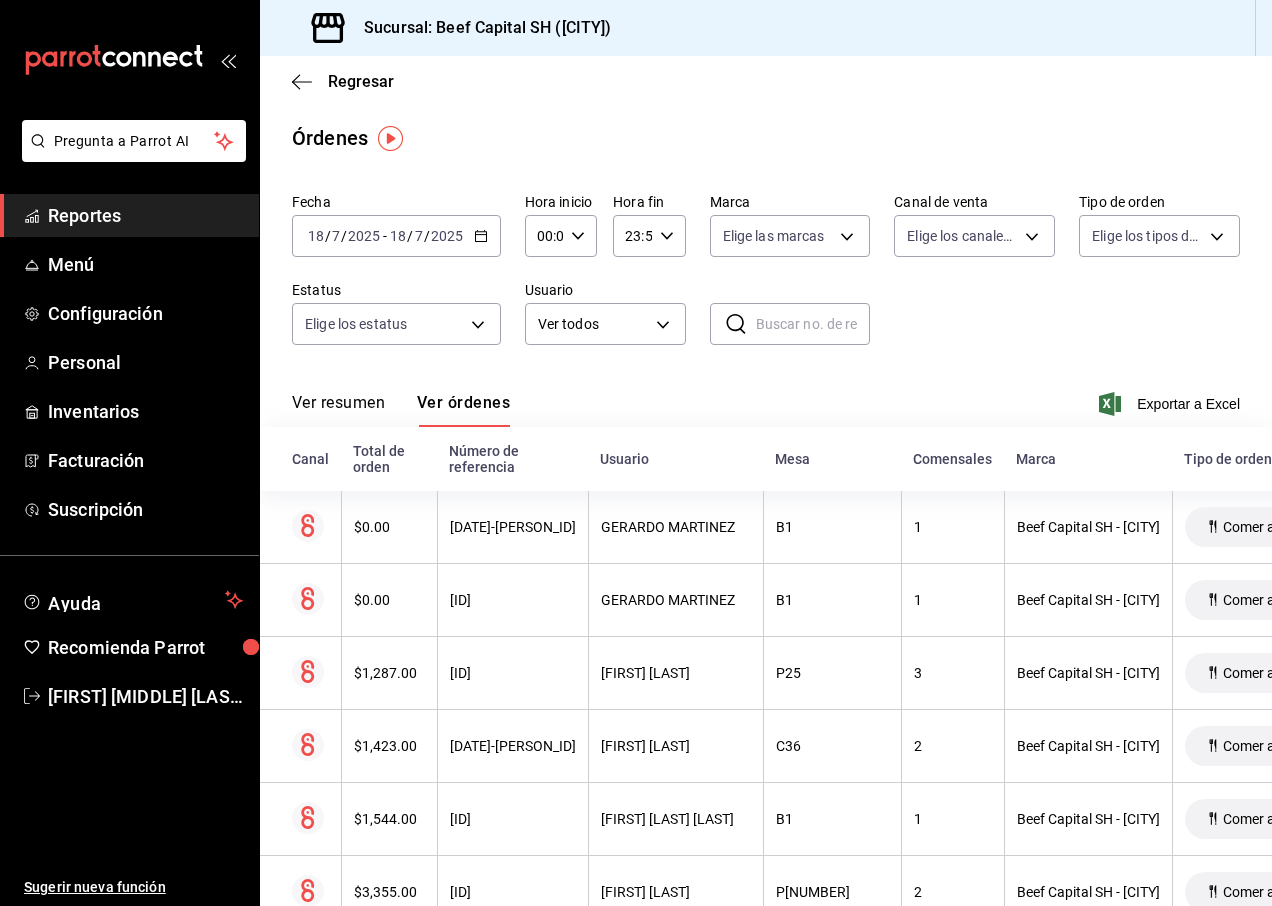 click 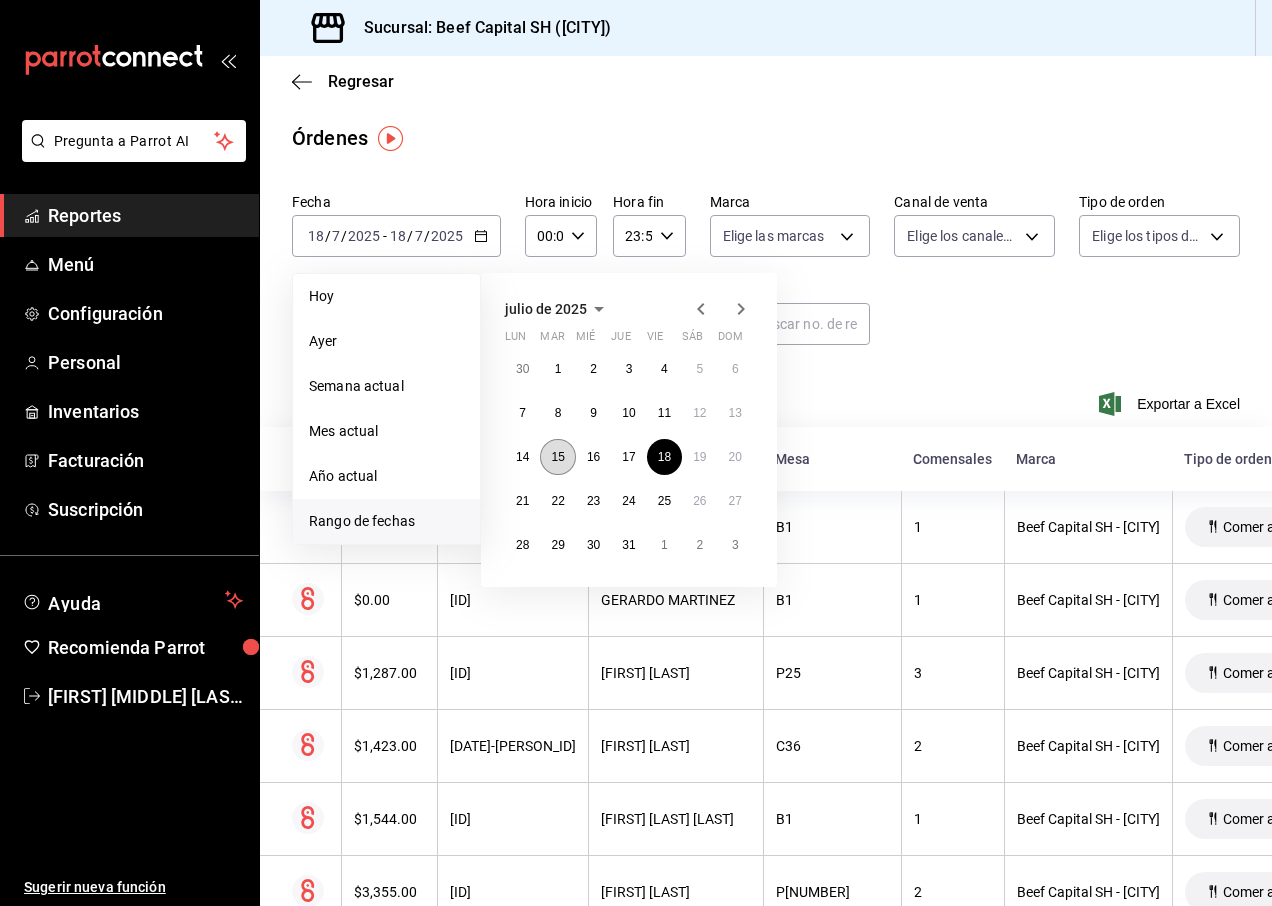 click on "15" at bounding box center [557, 457] 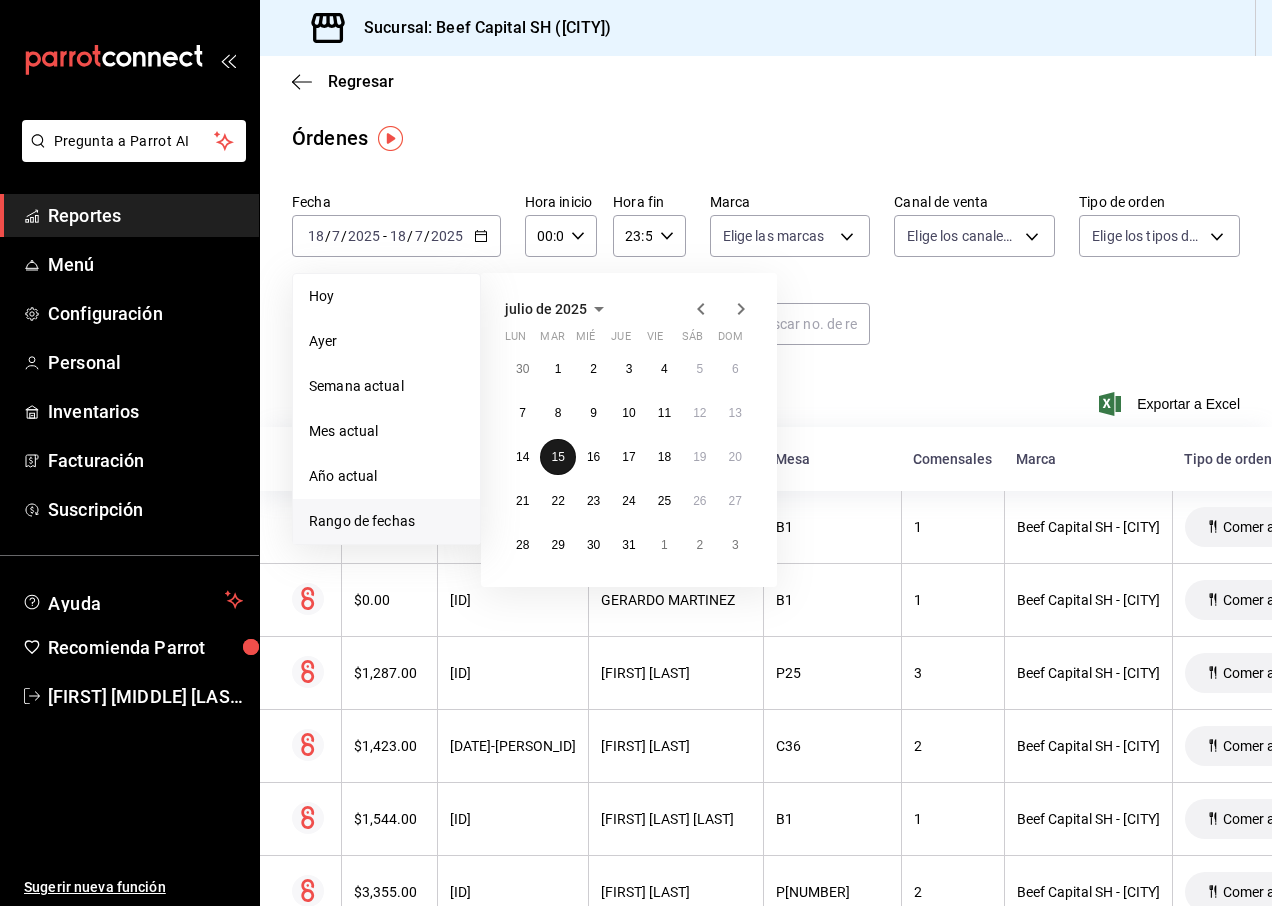 click on "15" at bounding box center [557, 457] 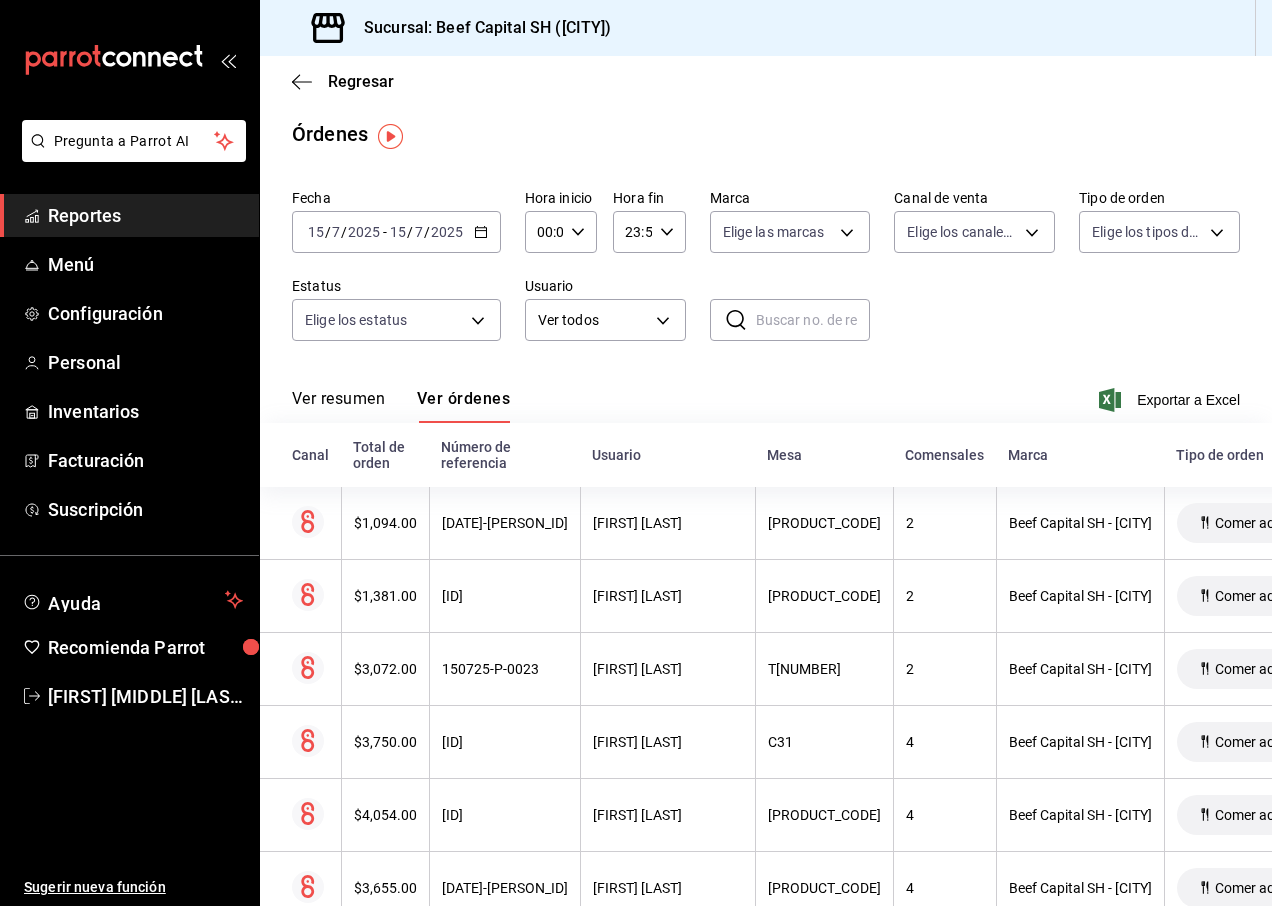 scroll, scrollTop: 0, scrollLeft: 0, axis: both 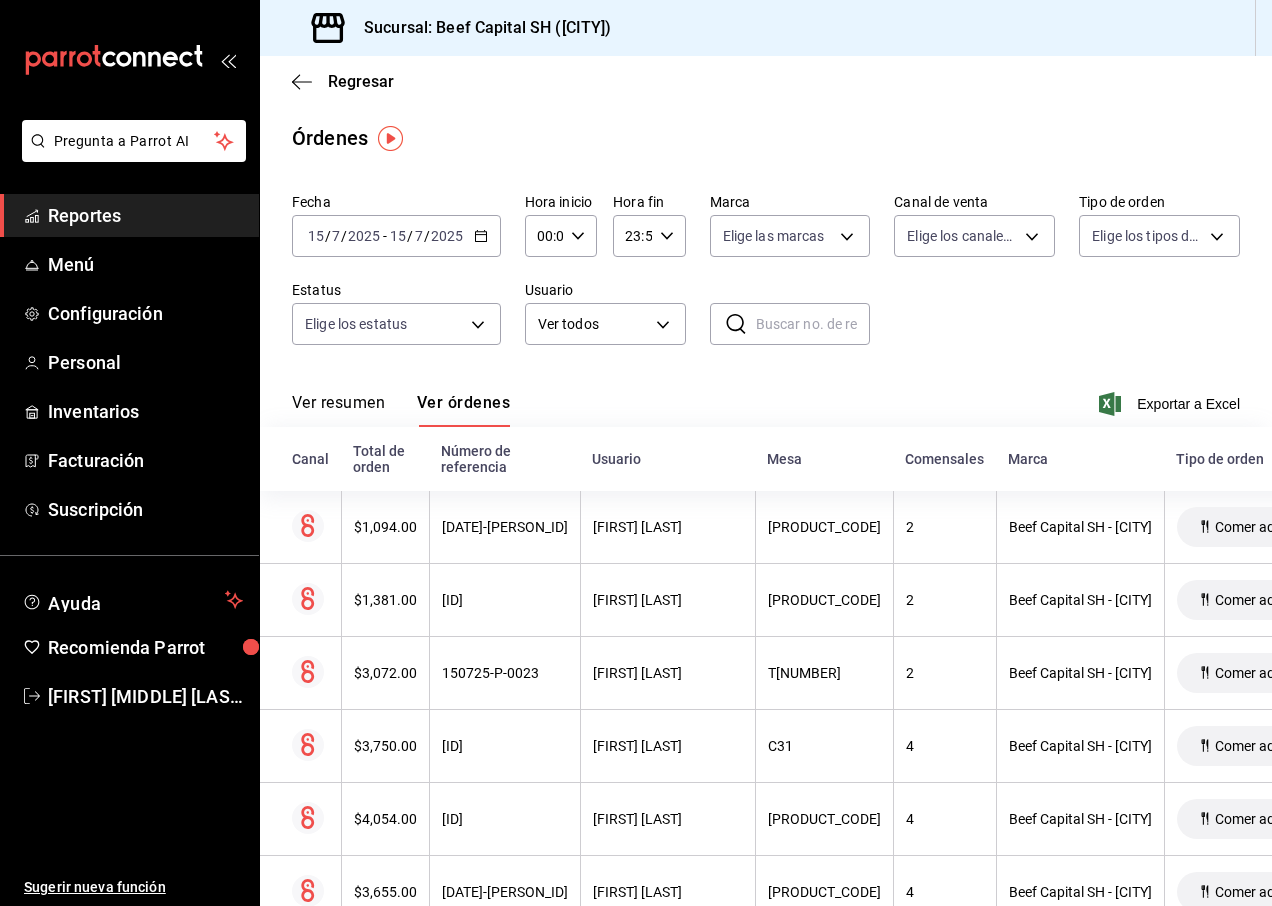 click 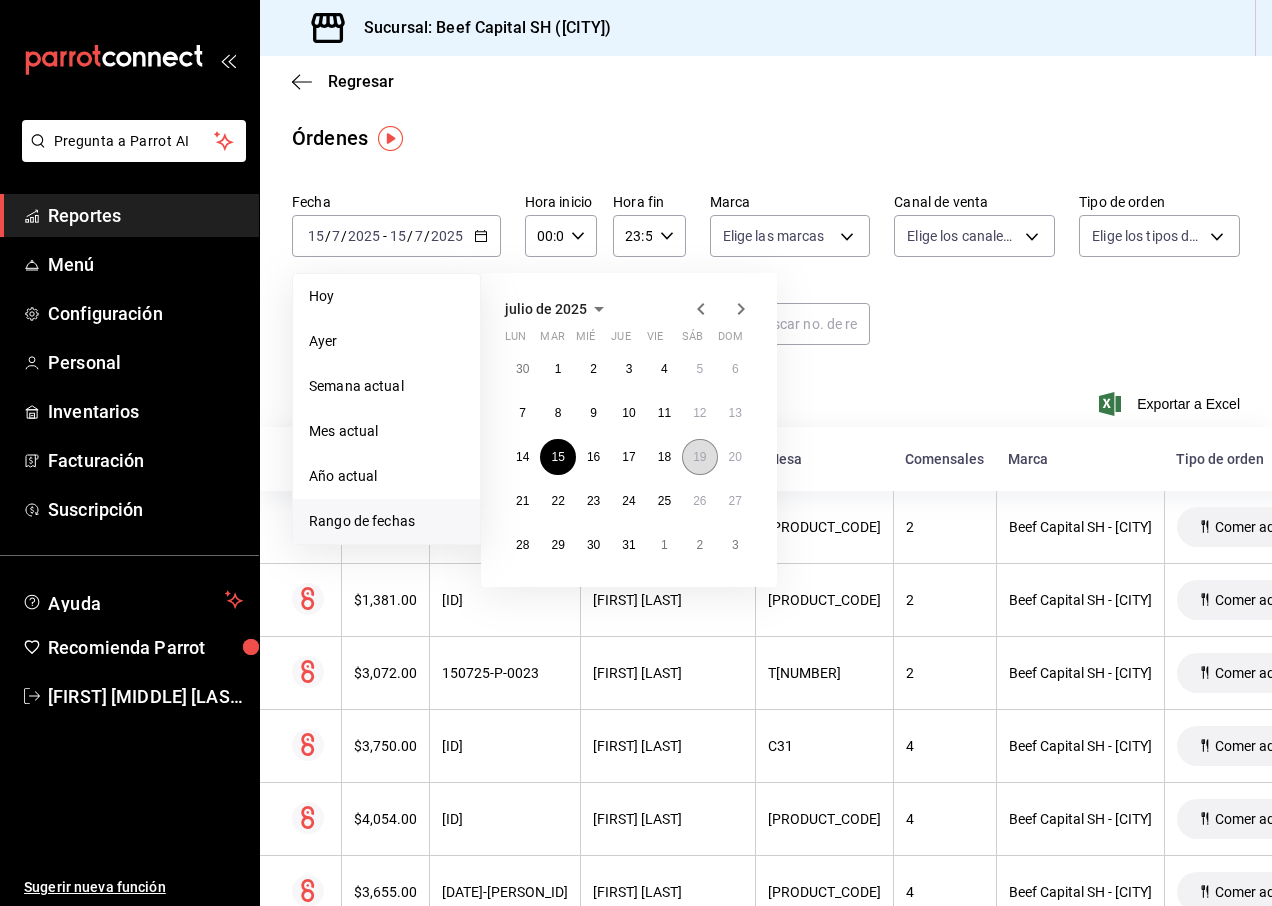 click on "19" at bounding box center (699, 457) 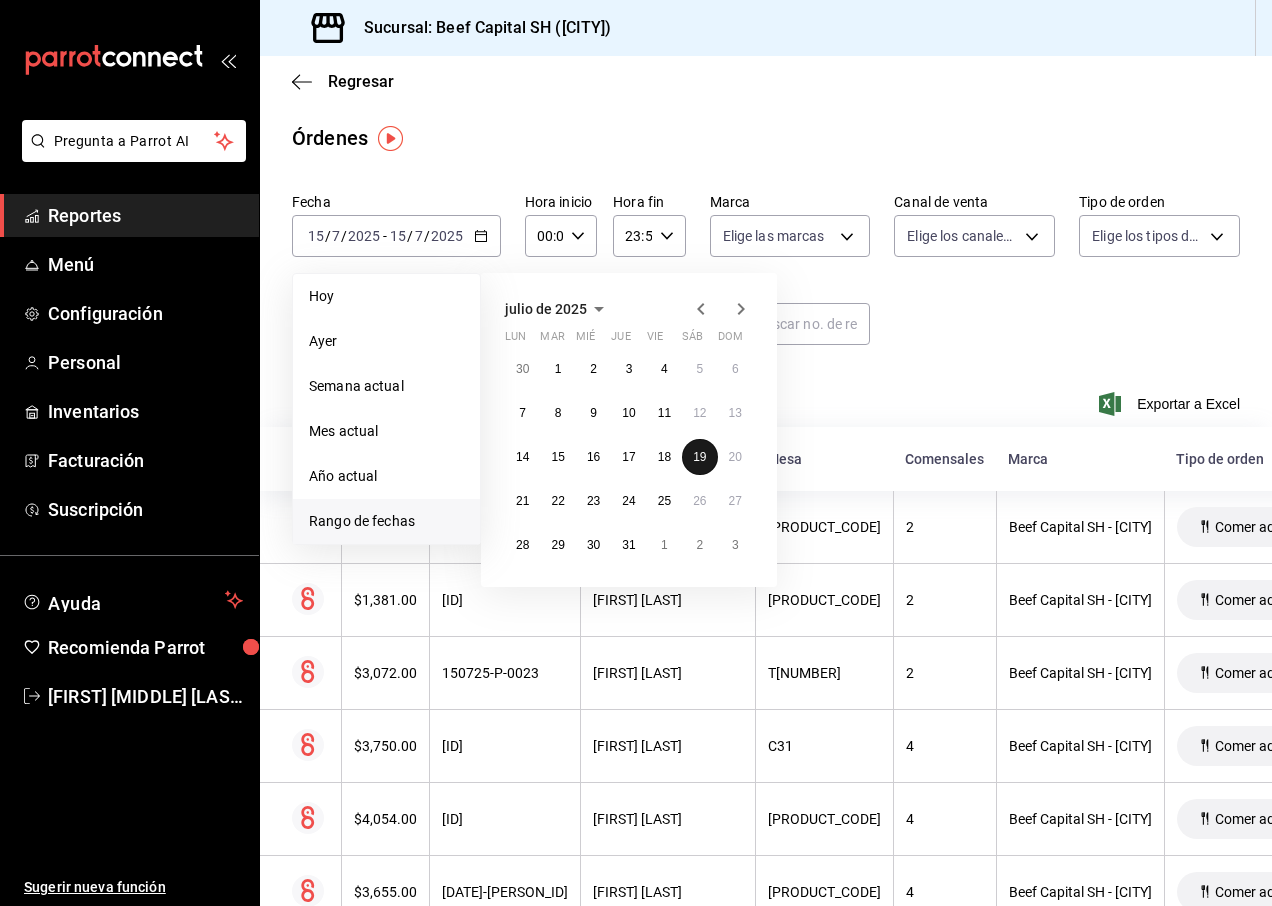 click on "19" at bounding box center [699, 457] 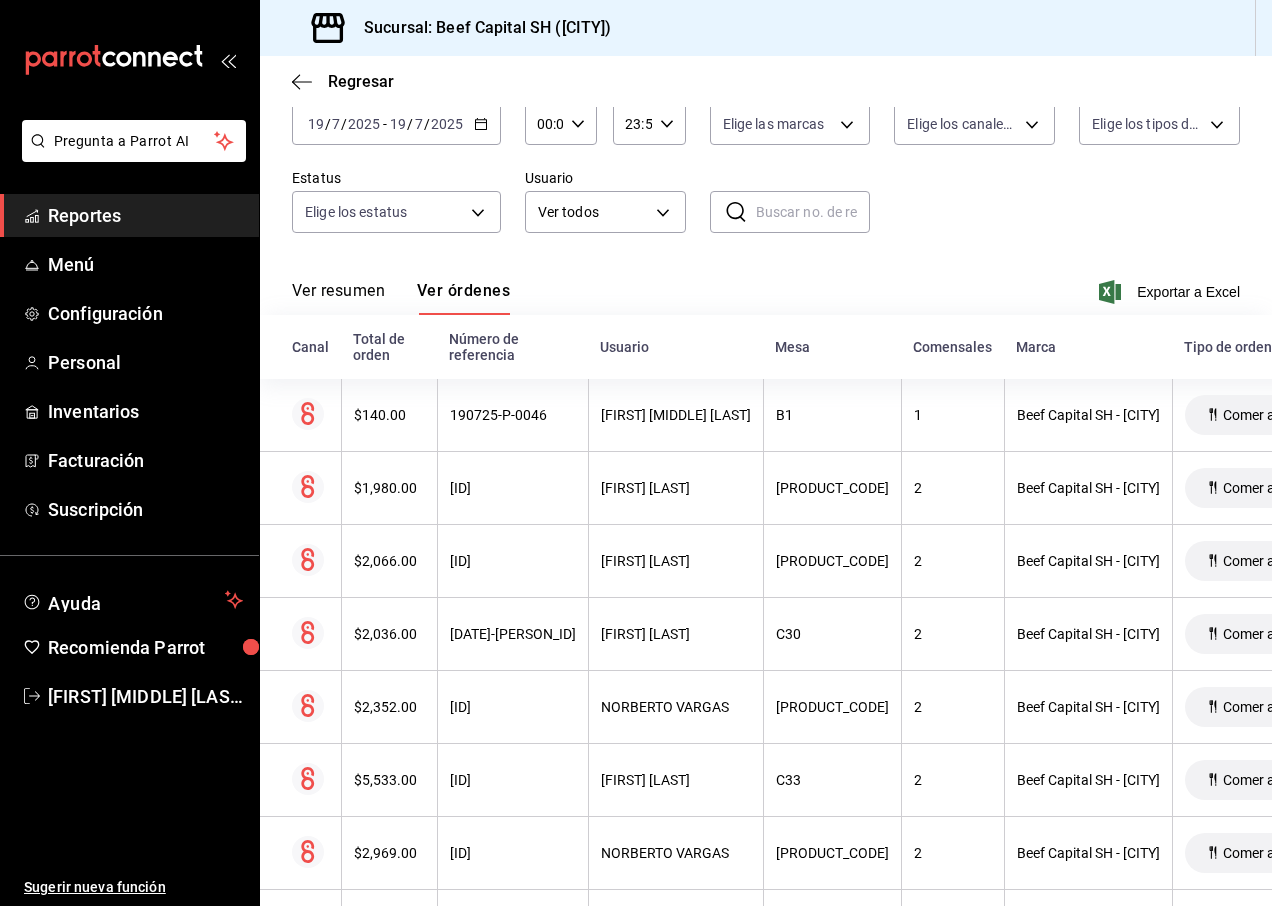 scroll, scrollTop: 0, scrollLeft: 0, axis: both 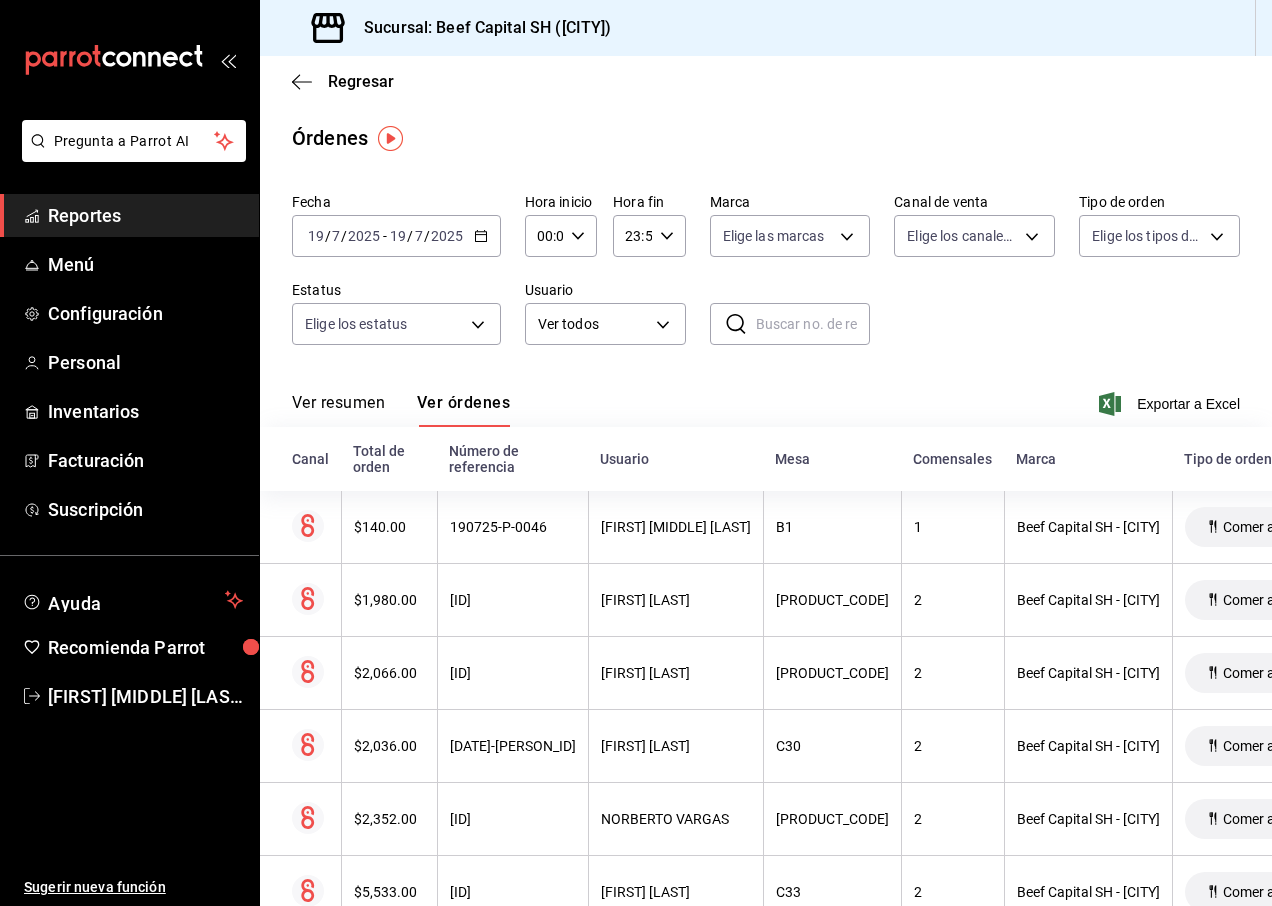 click on "2025-07-19 19 / 7 / 2025 - 2025-07-19 19 / 7 / 2025" at bounding box center (396, 236) 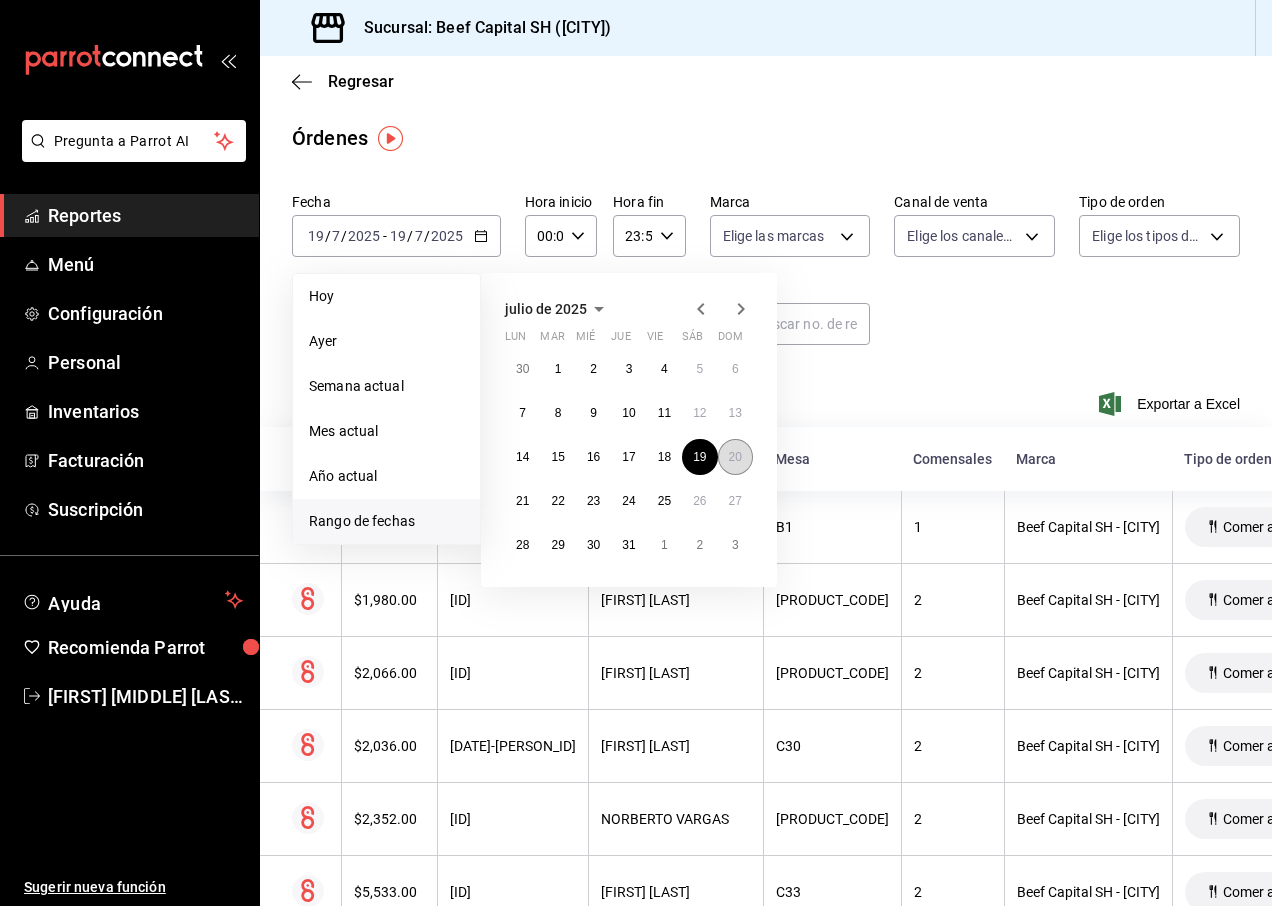 click on "20" at bounding box center [735, 457] 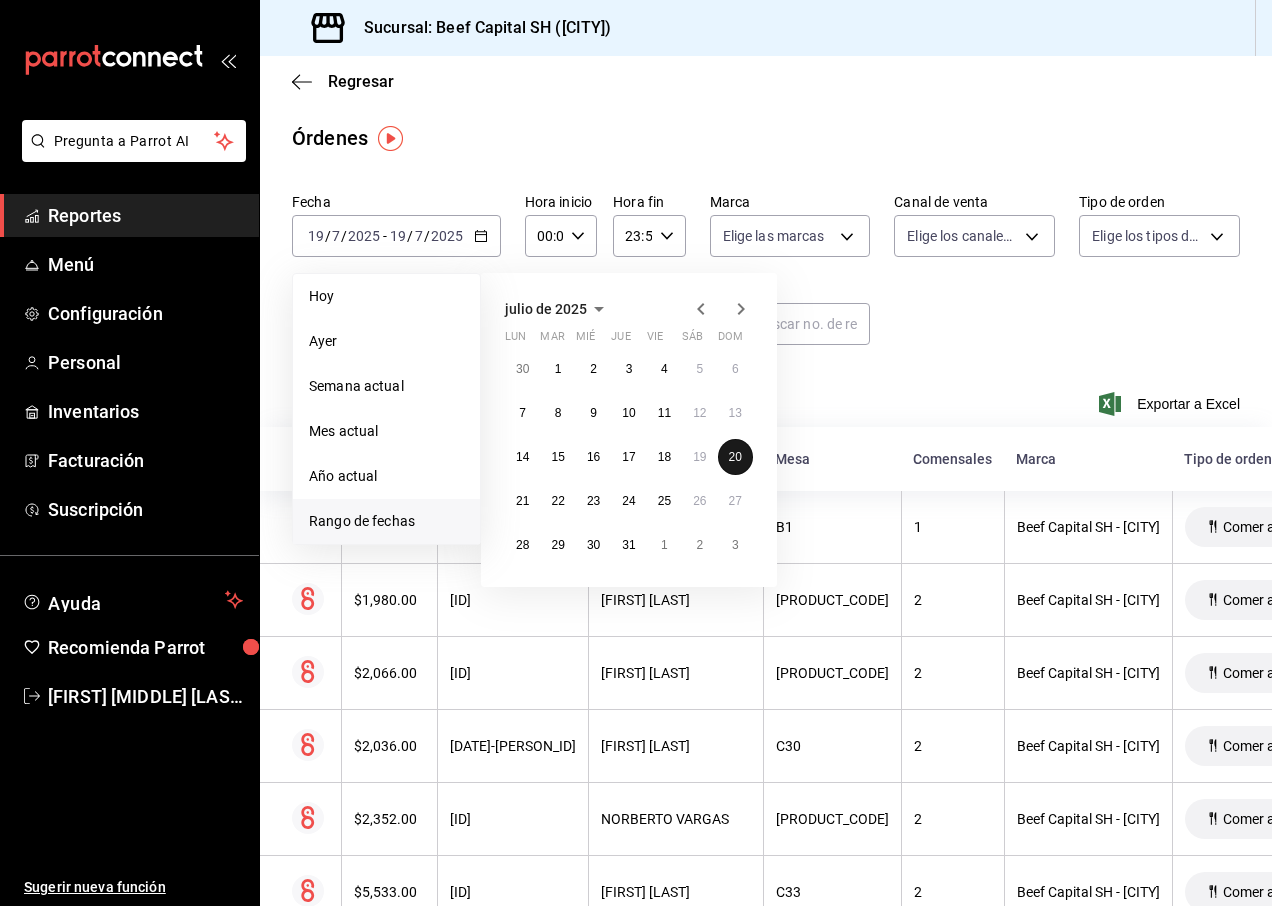 click on "20" at bounding box center [735, 457] 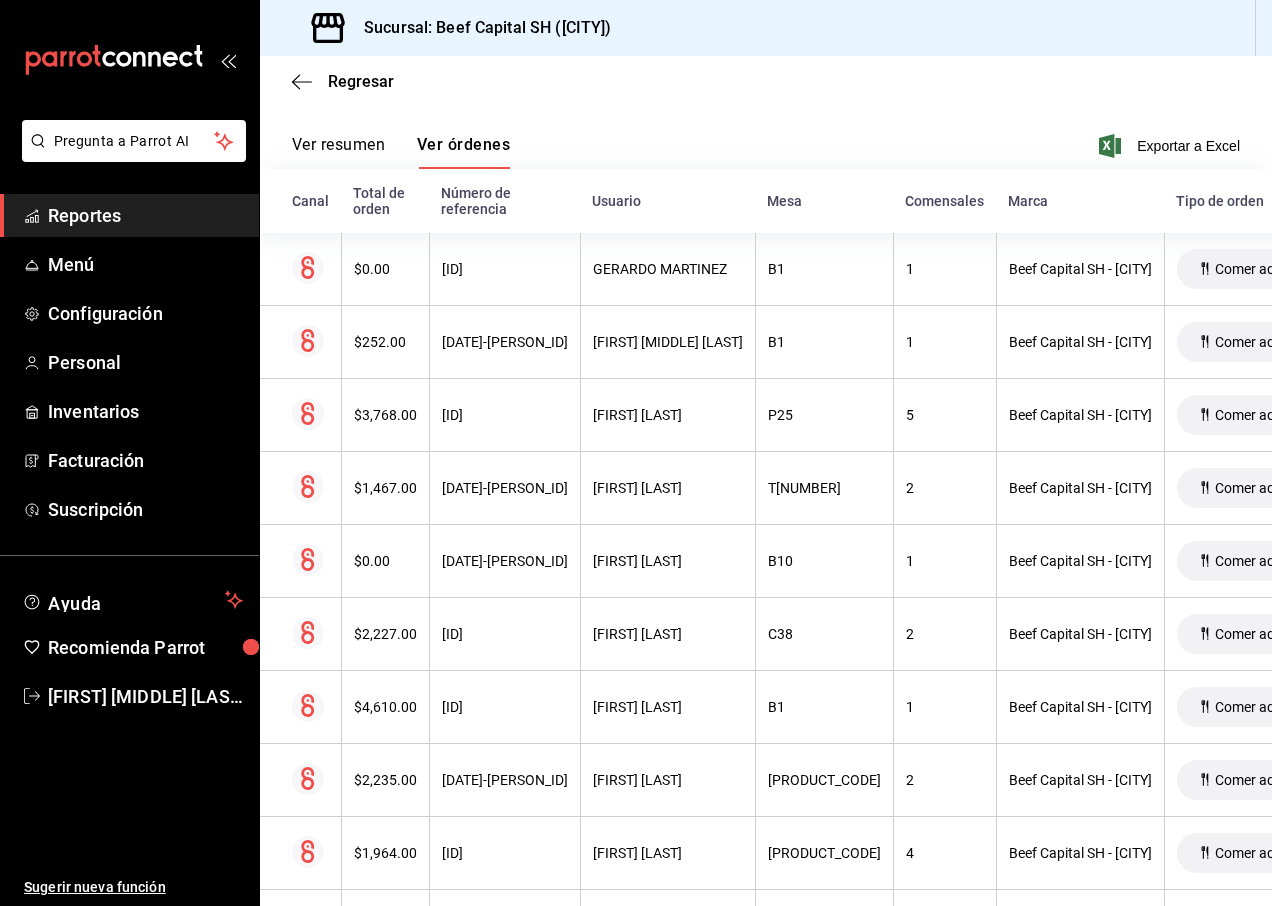 scroll, scrollTop: 0, scrollLeft: 0, axis: both 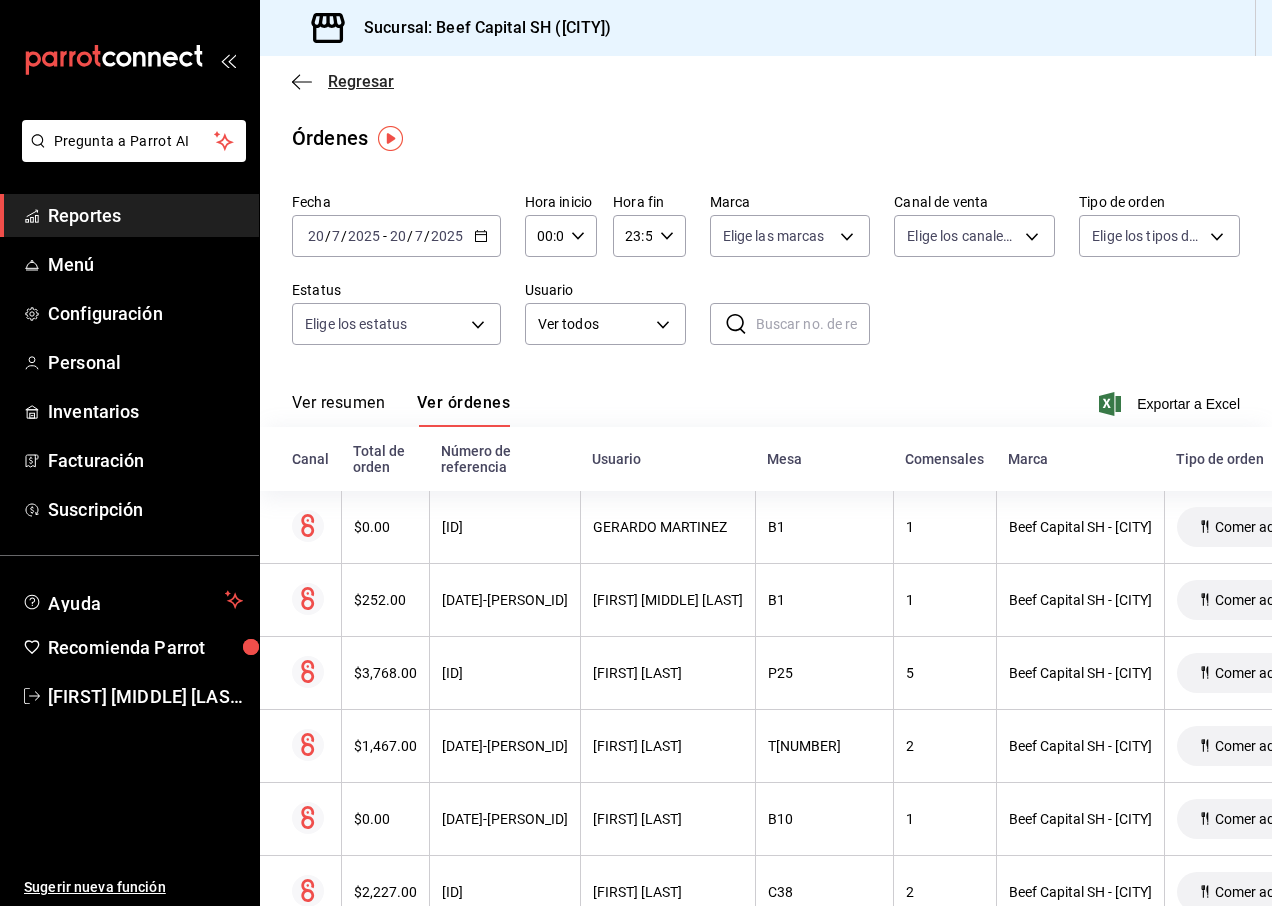click 